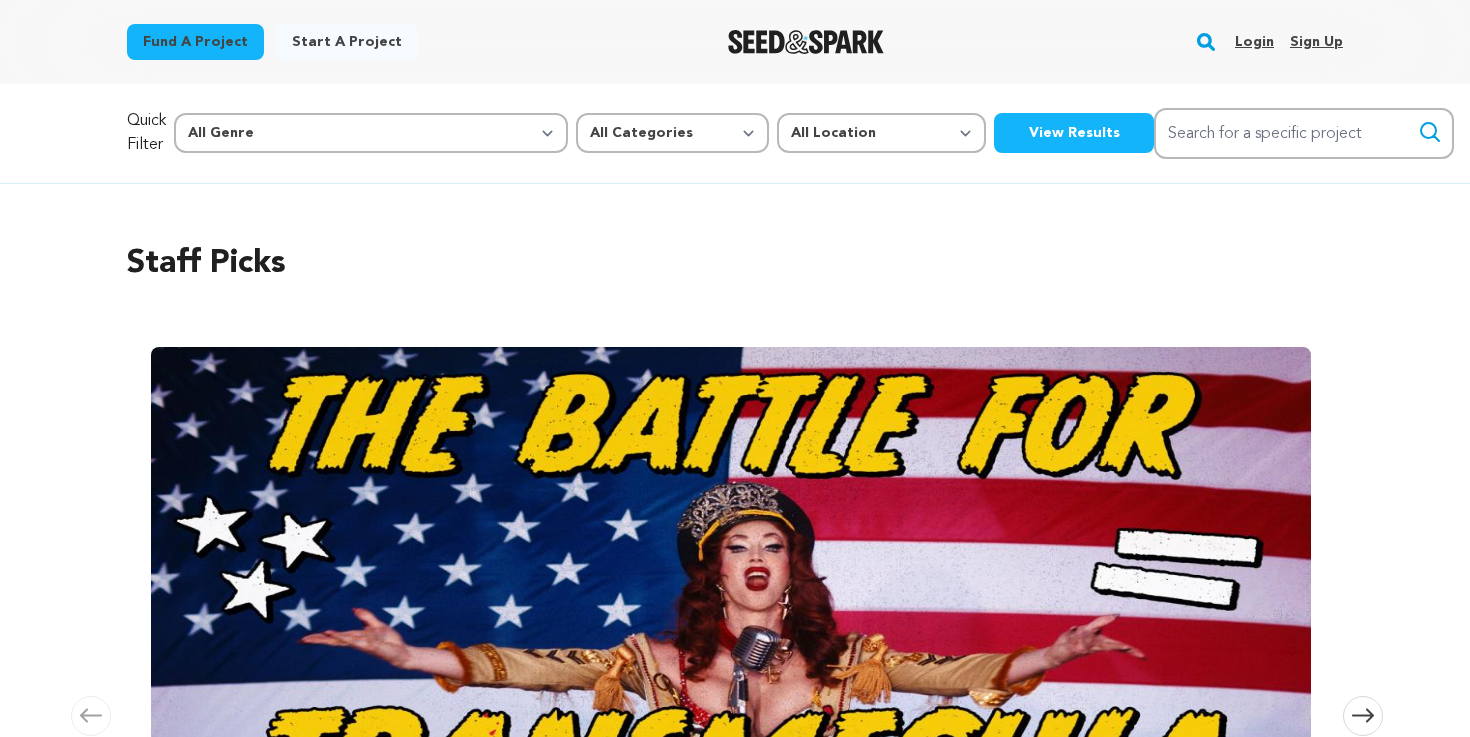 scroll, scrollTop: 0, scrollLeft: 0, axis: both 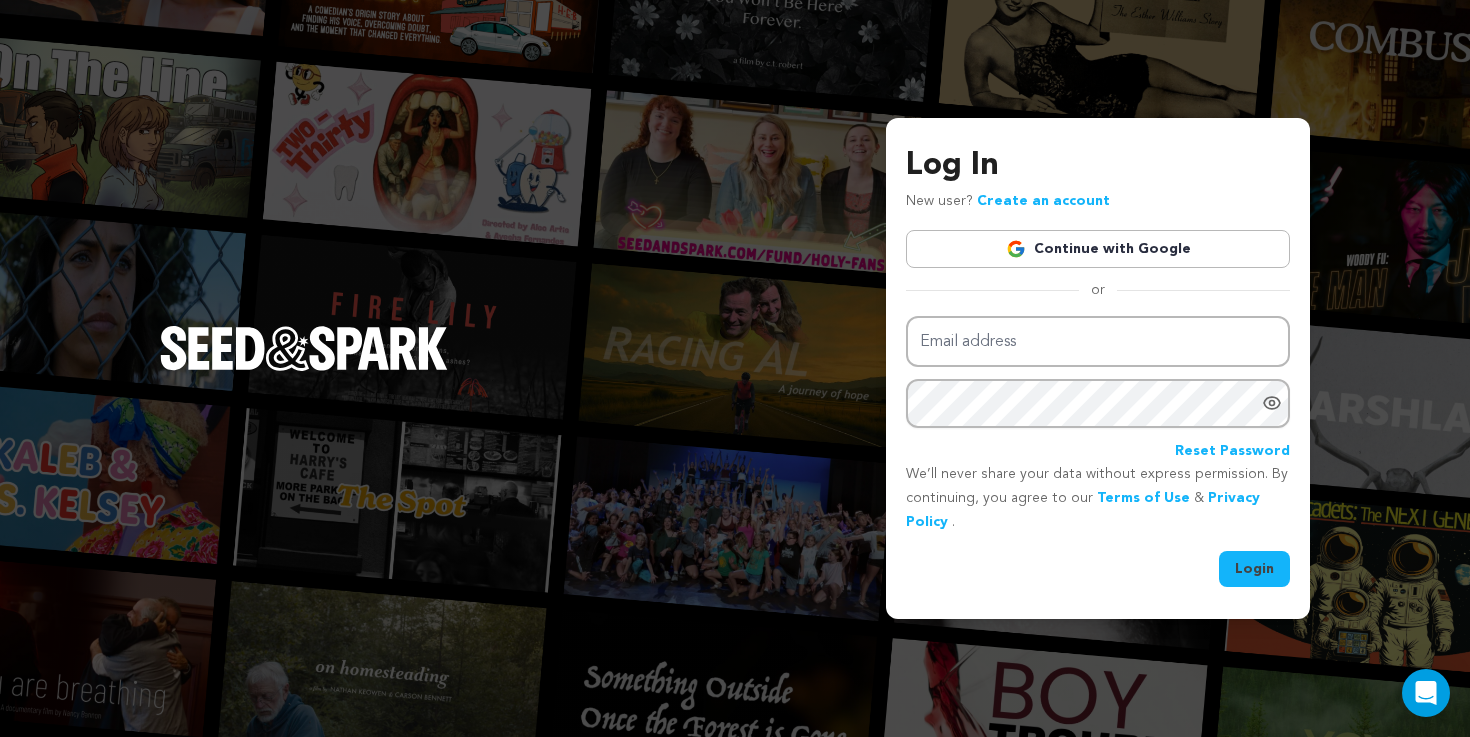type on "aoguerrero56@gmail.com" 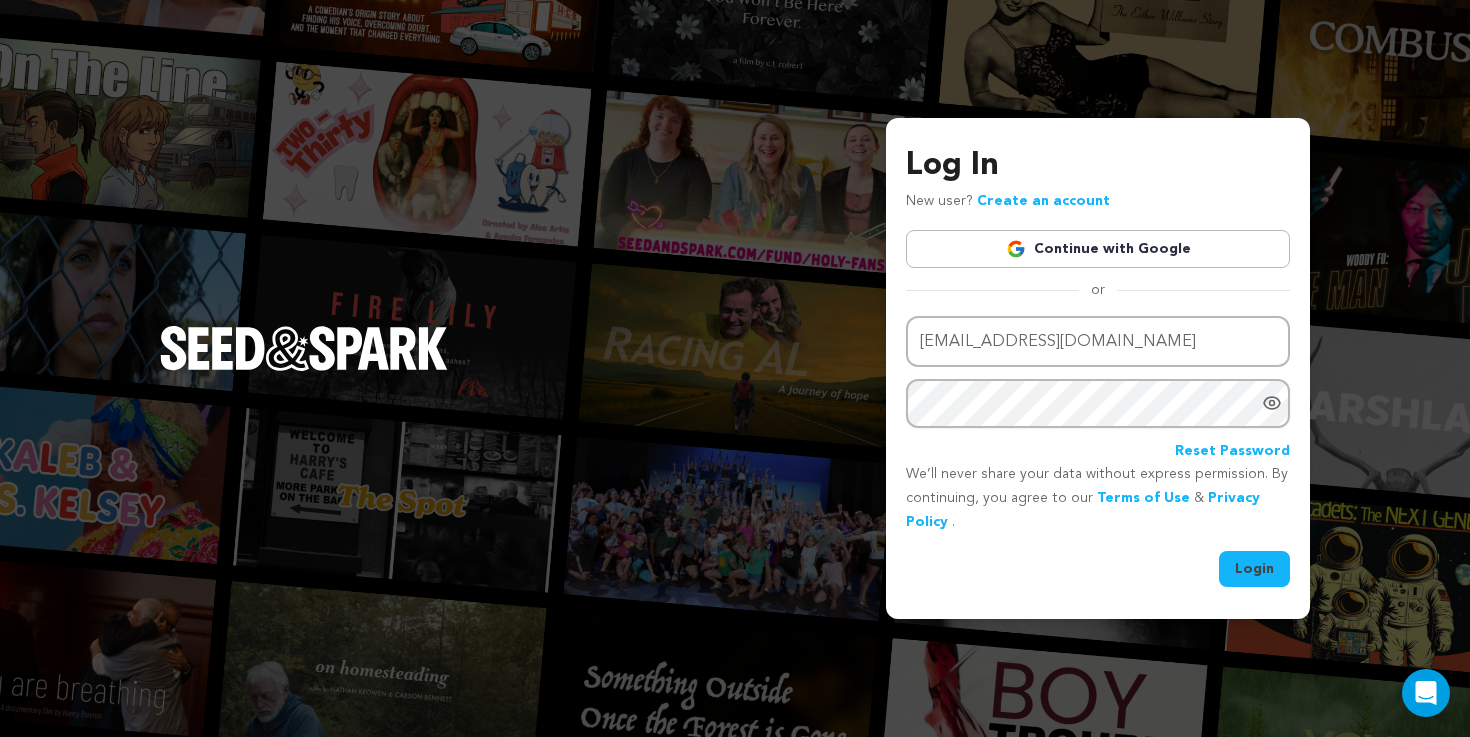 click on "Login" at bounding box center [1254, 569] 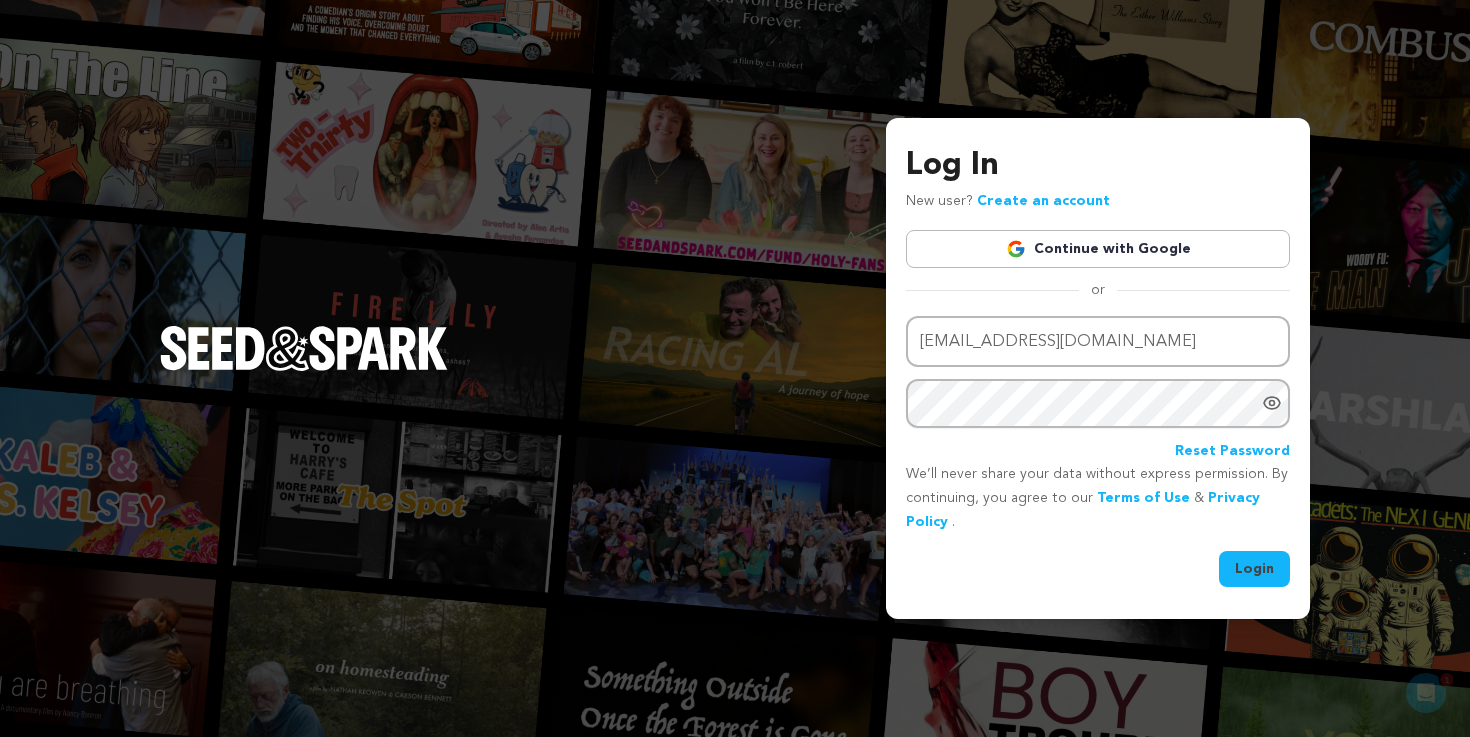 scroll, scrollTop: 0, scrollLeft: 0, axis: both 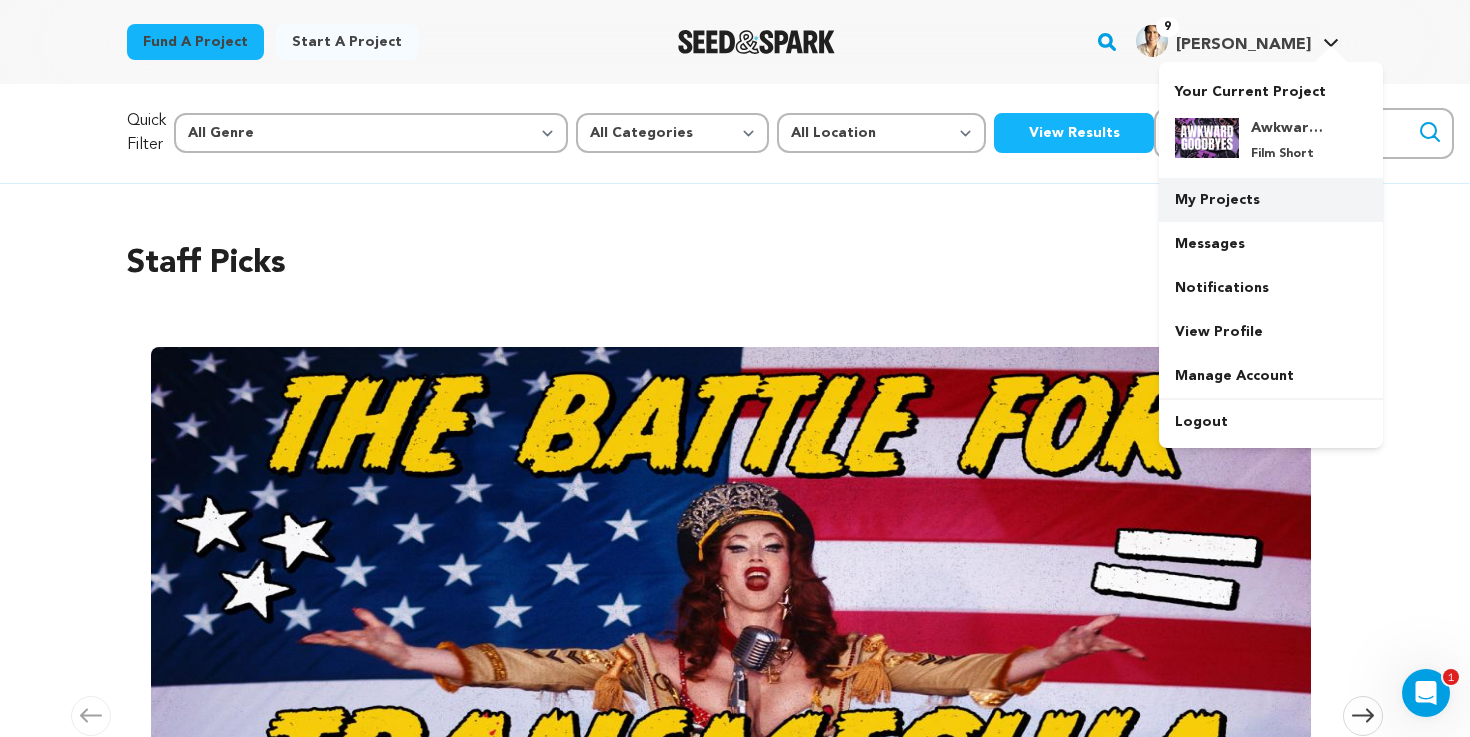 click on "My Projects" at bounding box center [1271, 200] 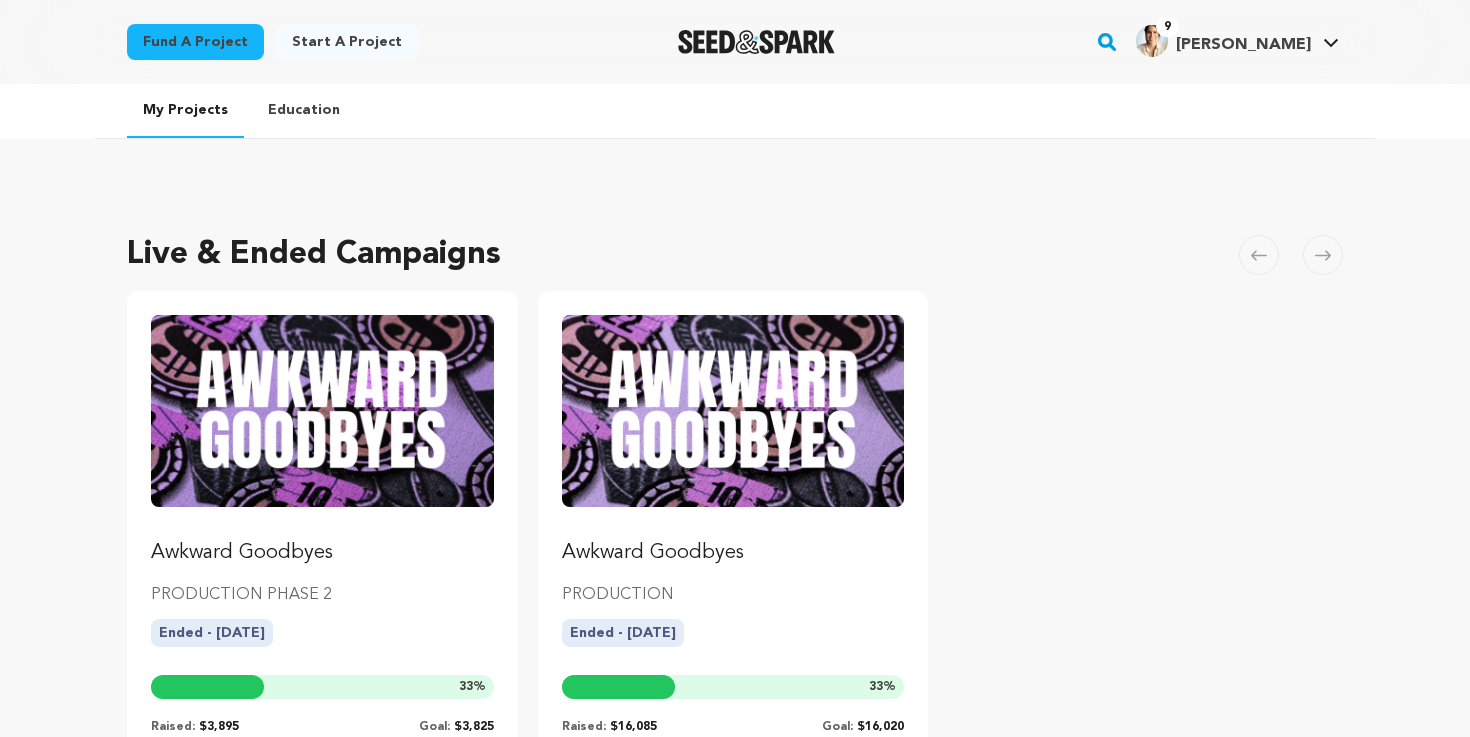 scroll, scrollTop: 0, scrollLeft: 0, axis: both 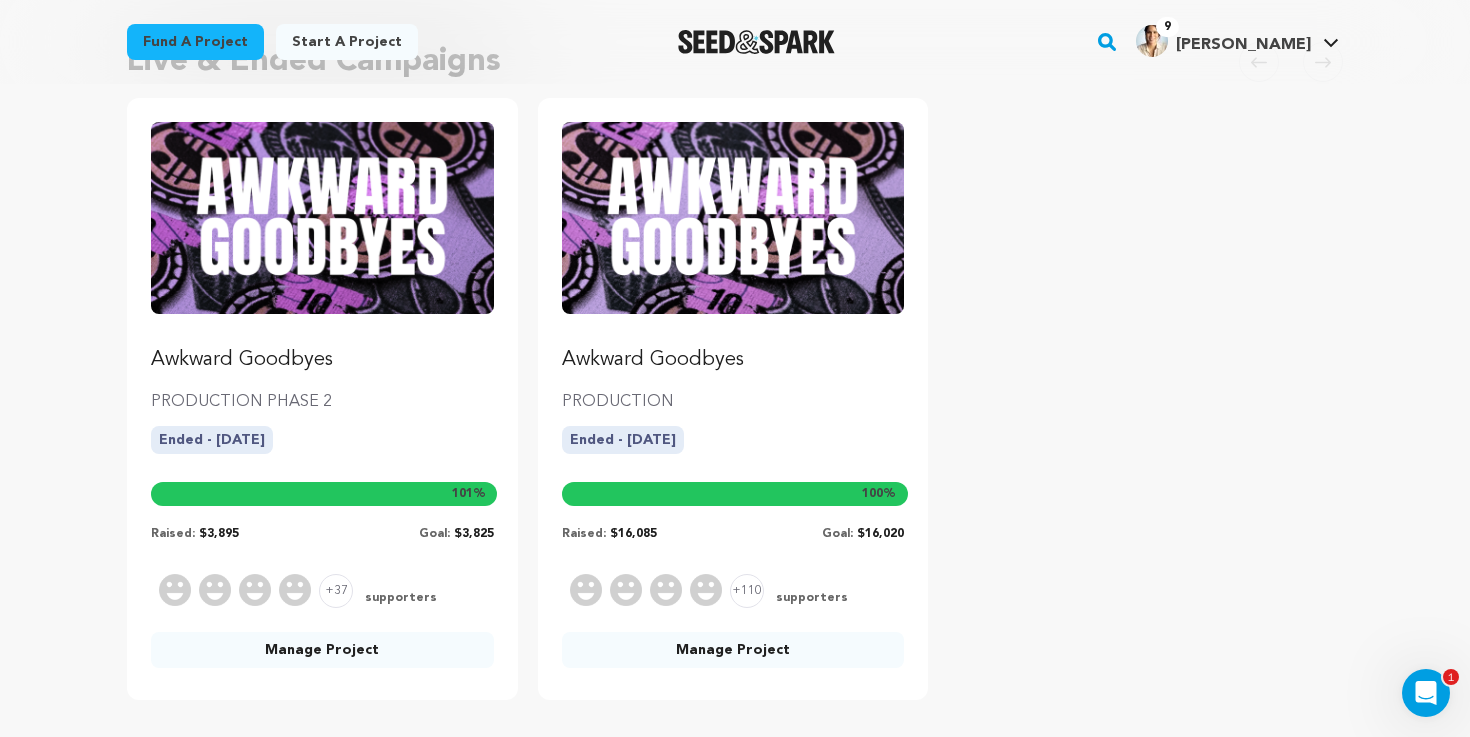 click on "Manage Project" at bounding box center (733, 650) 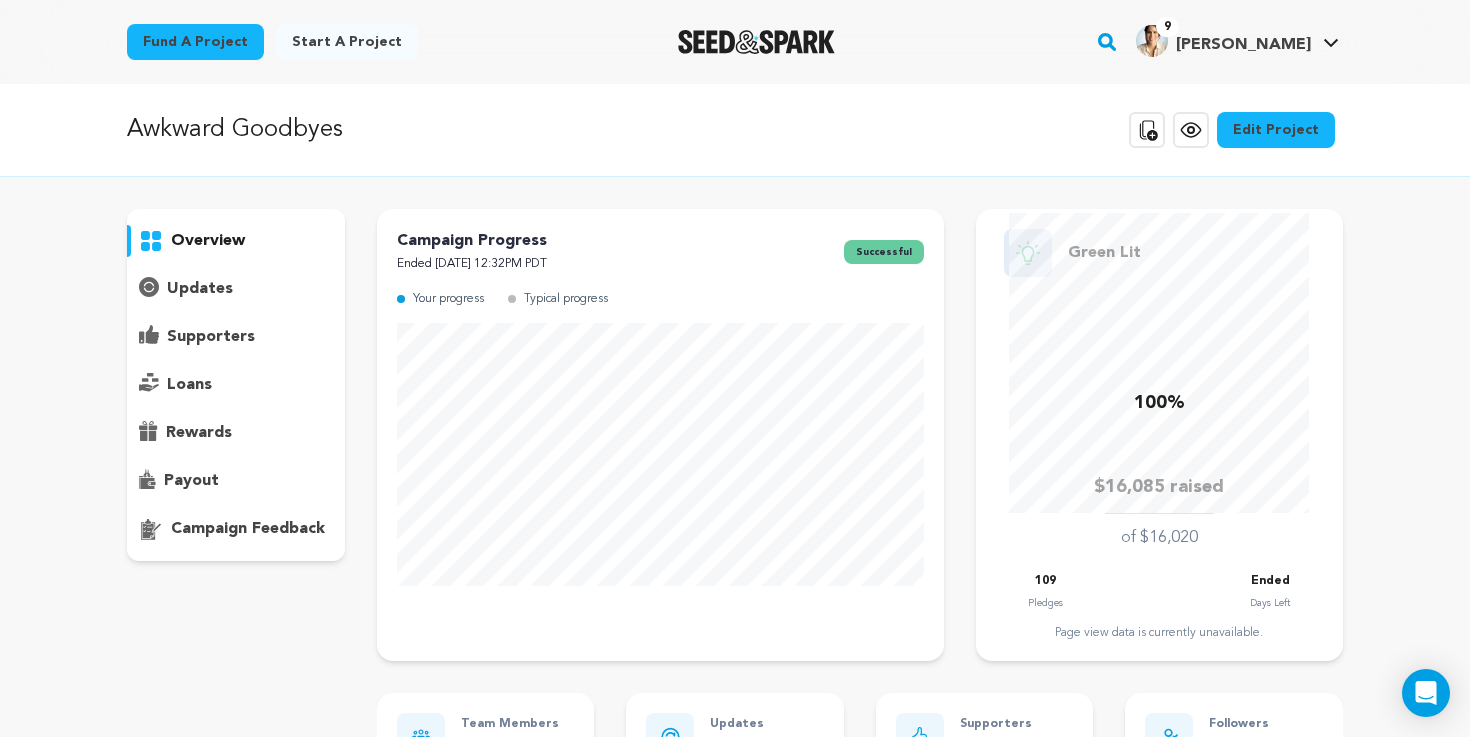 scroll, scrollTop: 0, scrollLeft: 0, axis: both 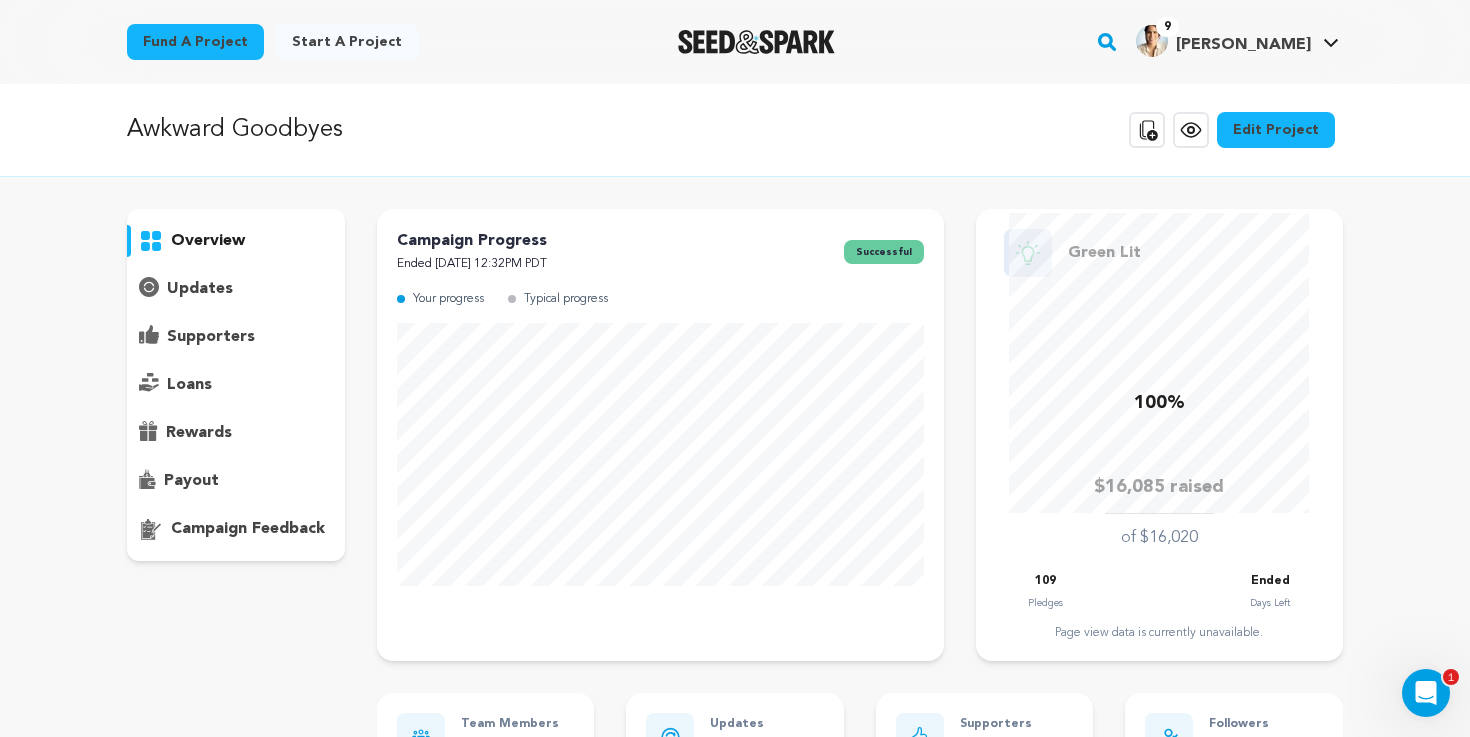 click on "payout" at bounding box center [191, 481] 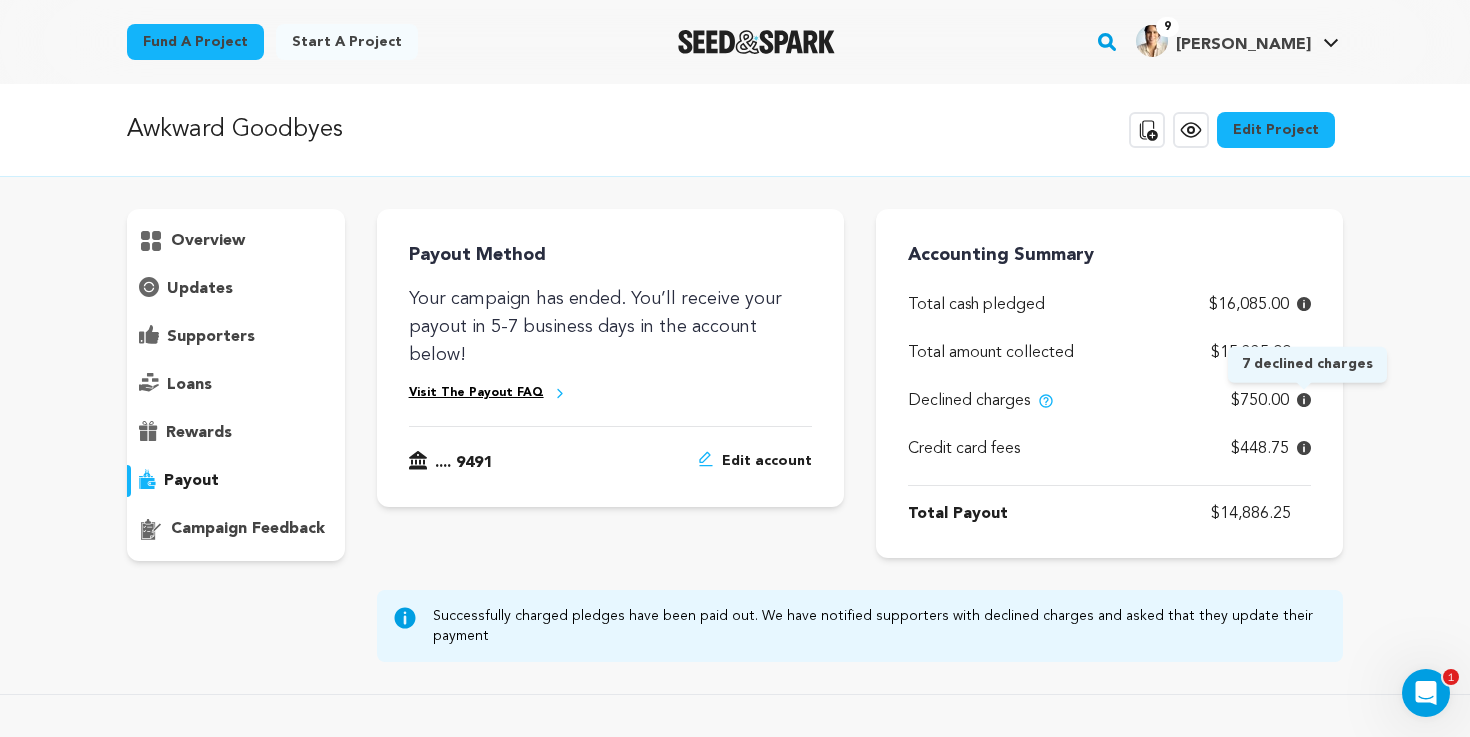 click 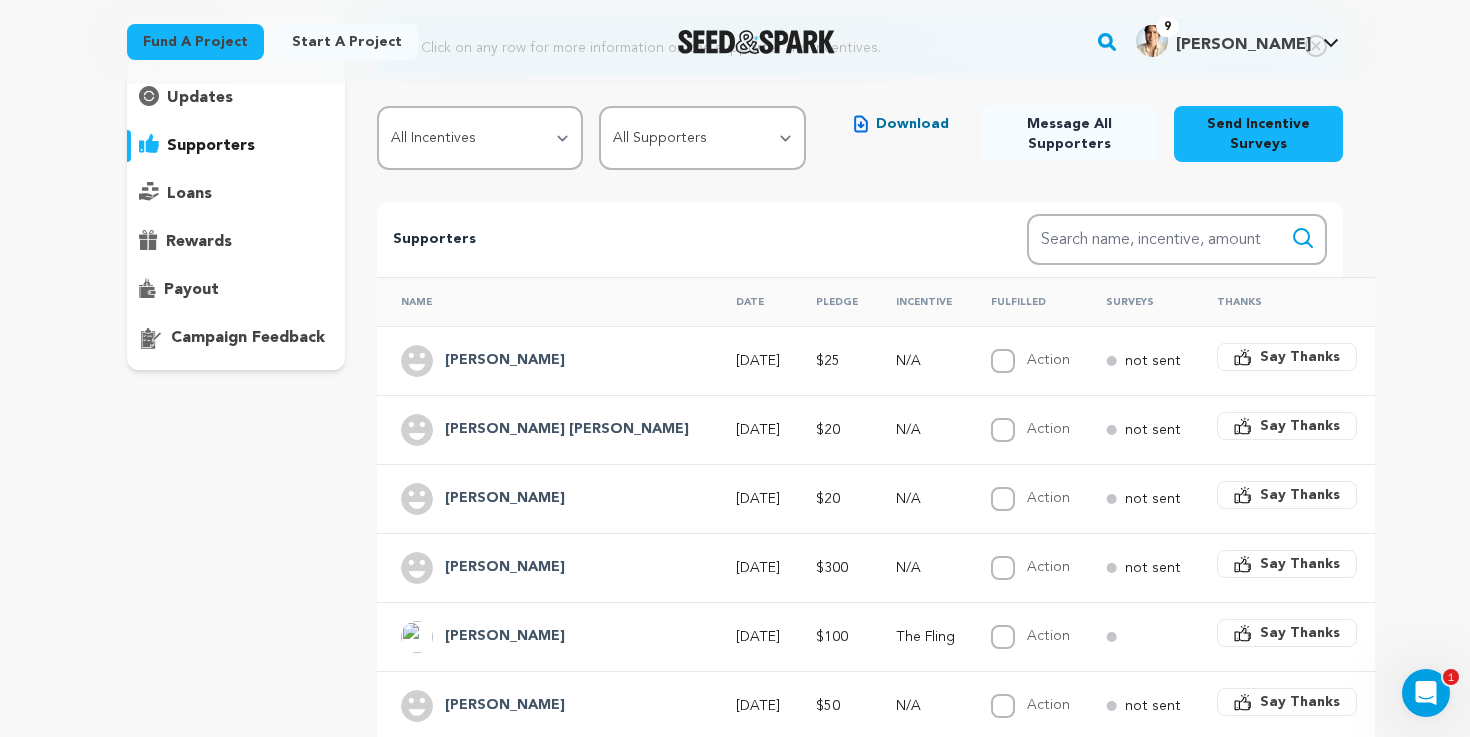 scroll, scrollTop: 173, scrollLeft: 0, axis: vertical 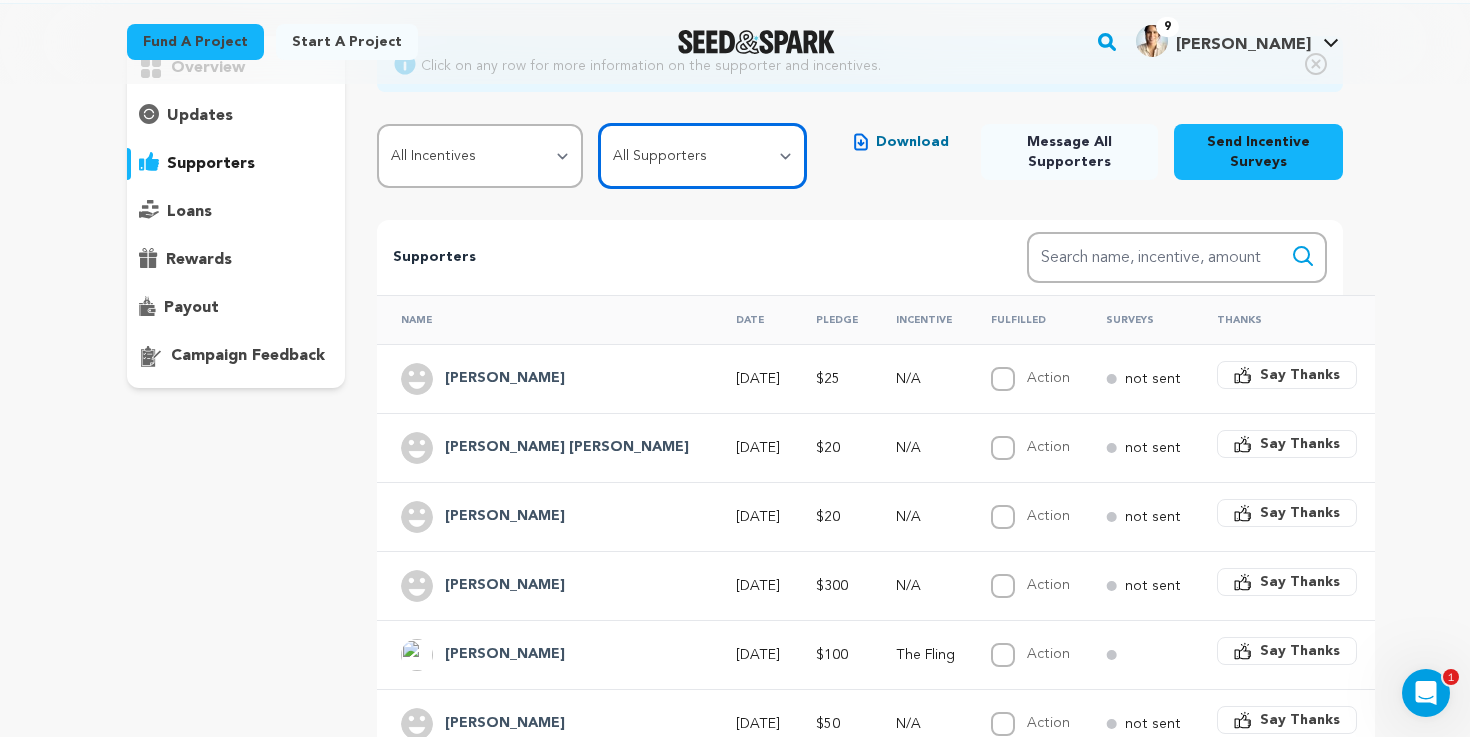 click on "All Supporters
Survey not sent Survey incomplete Survey complete Incentive not fulfilled Incentive fulfilled Declined charge" at bounding box center [702, 156] 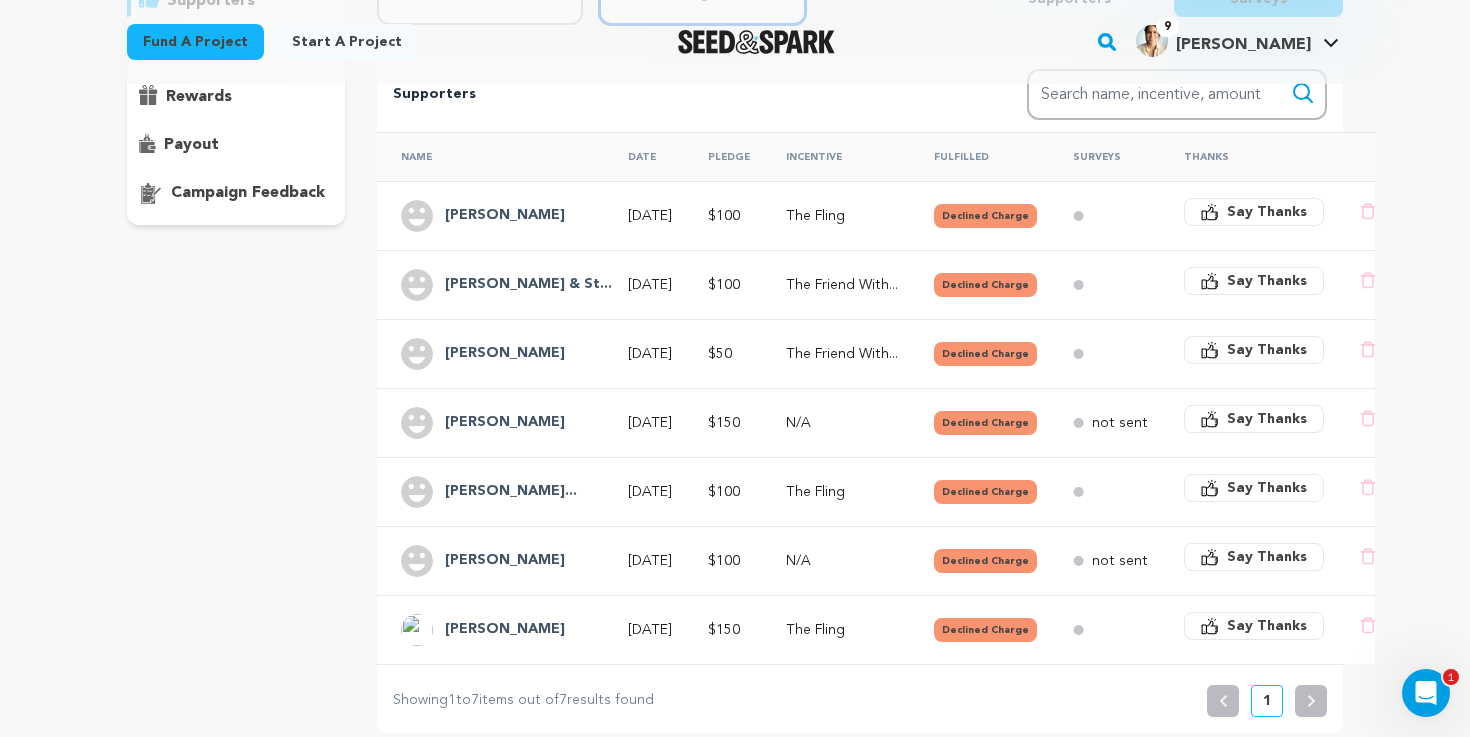 scroll, scrollTop: 319, scrollLeft: 0, axis: vertical 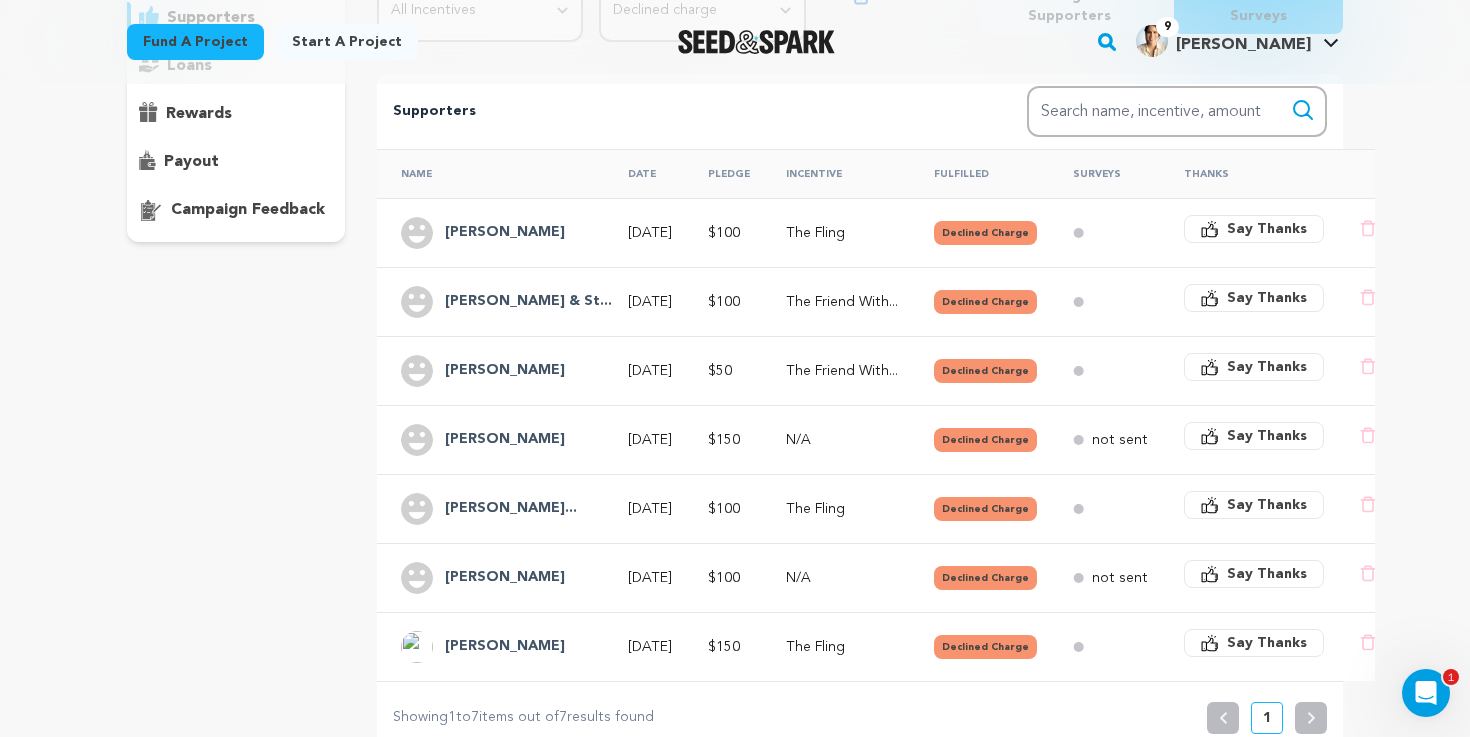 drag, startPoint x: 1248, startPoint y: 184, endPoint x: 1299, endPoint y: 6, distance: 185.1621 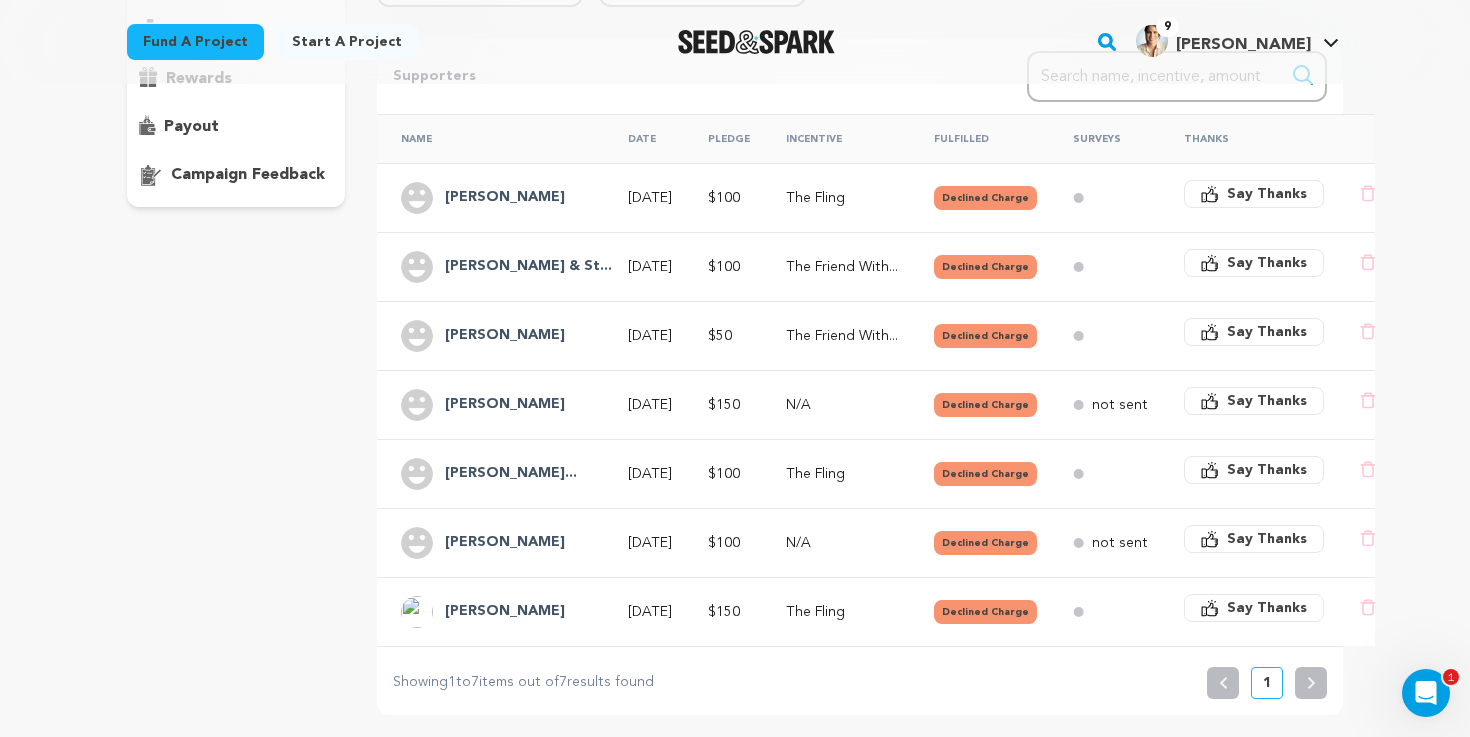 scroll, scrollTop: 359, scrollLeft: 0, axis: vertical 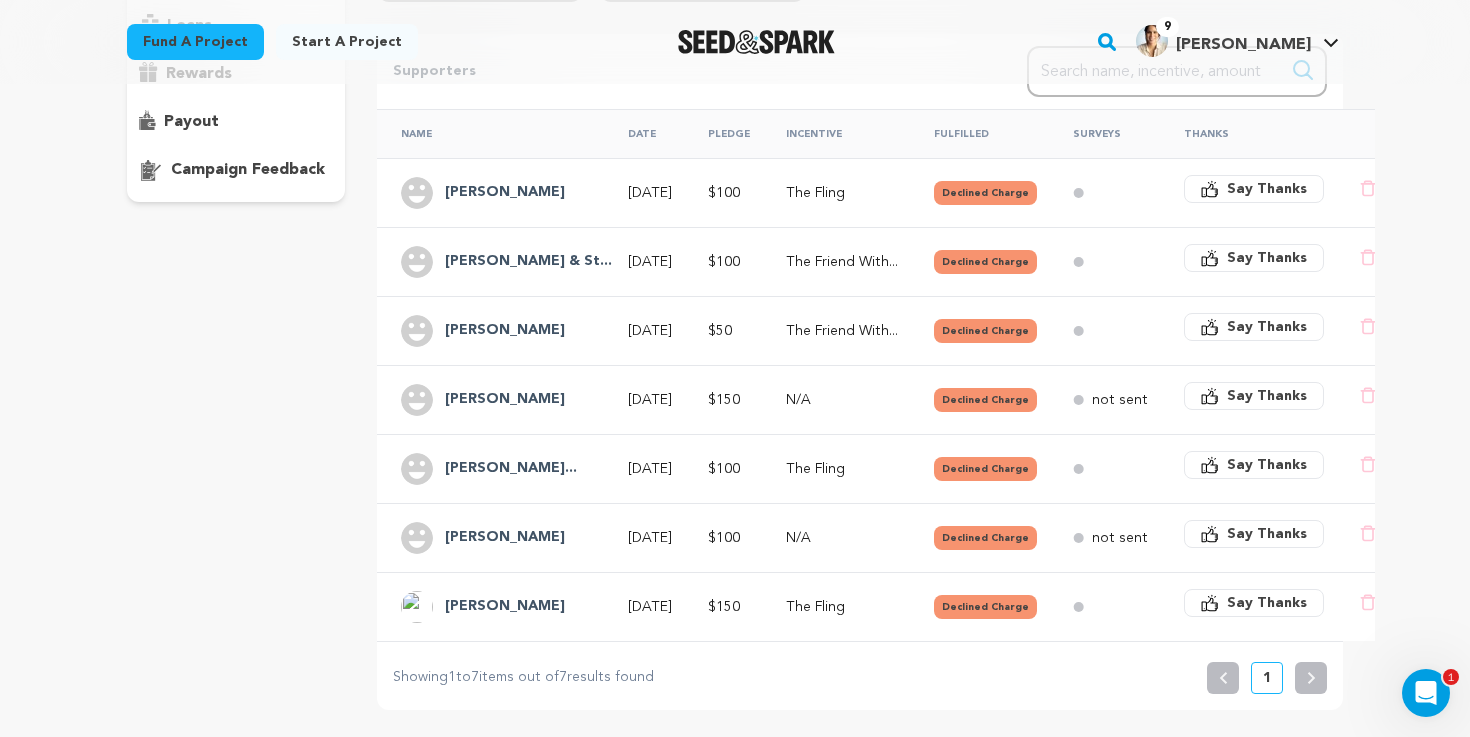 click on "Jeff Randi & St..." at bounding box center [528, 262] 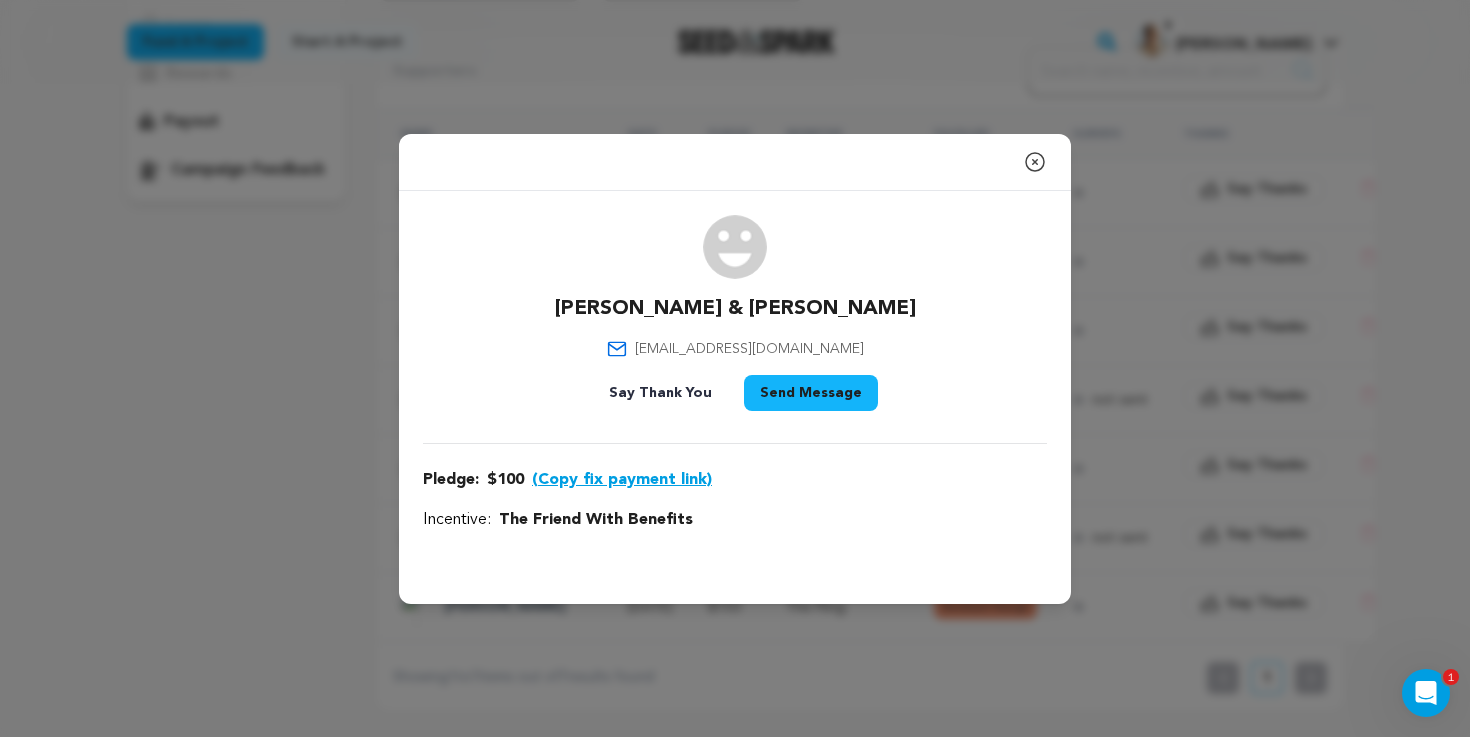 click on "(Copy fix payment link)" at bounding box center (622, 480) 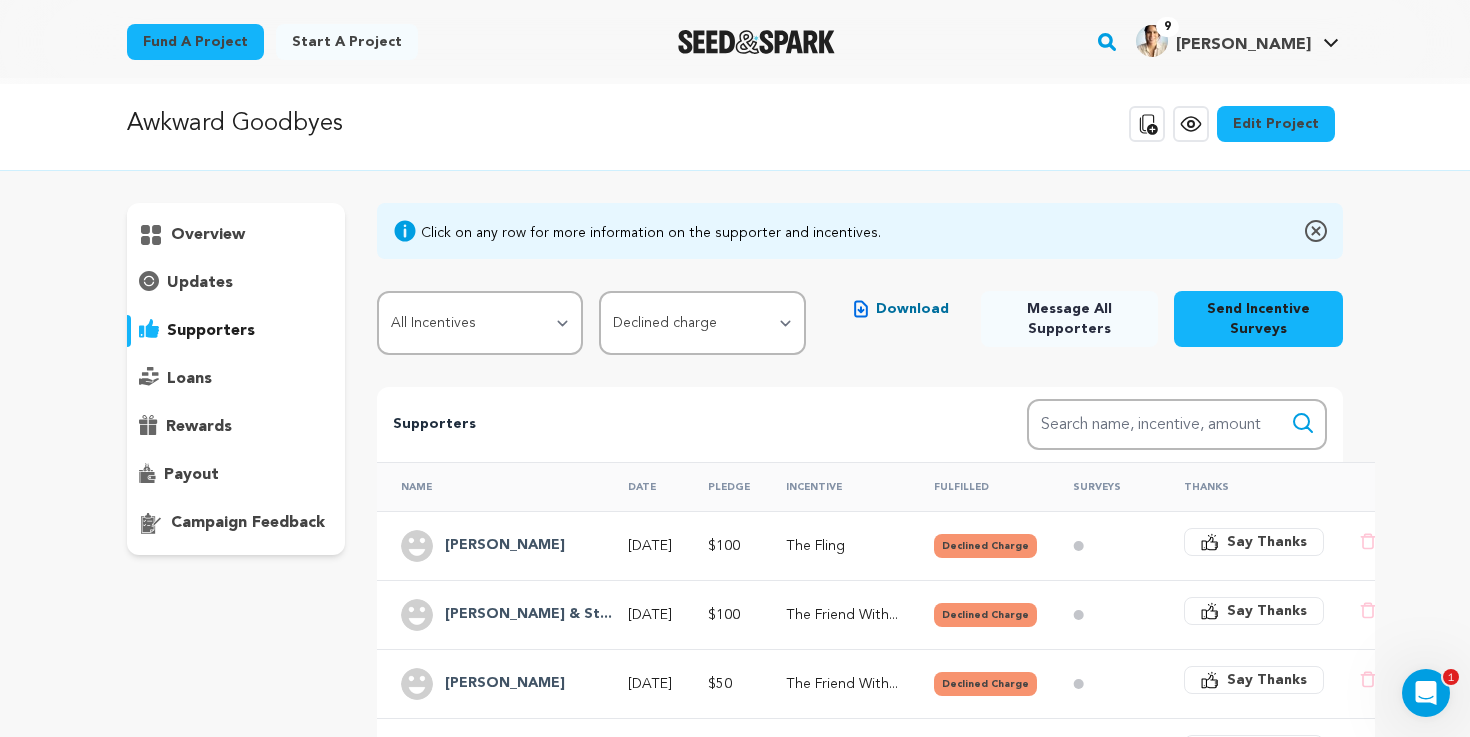 scroll, scrollTop: 0, scrollLeft: 0, axis: both 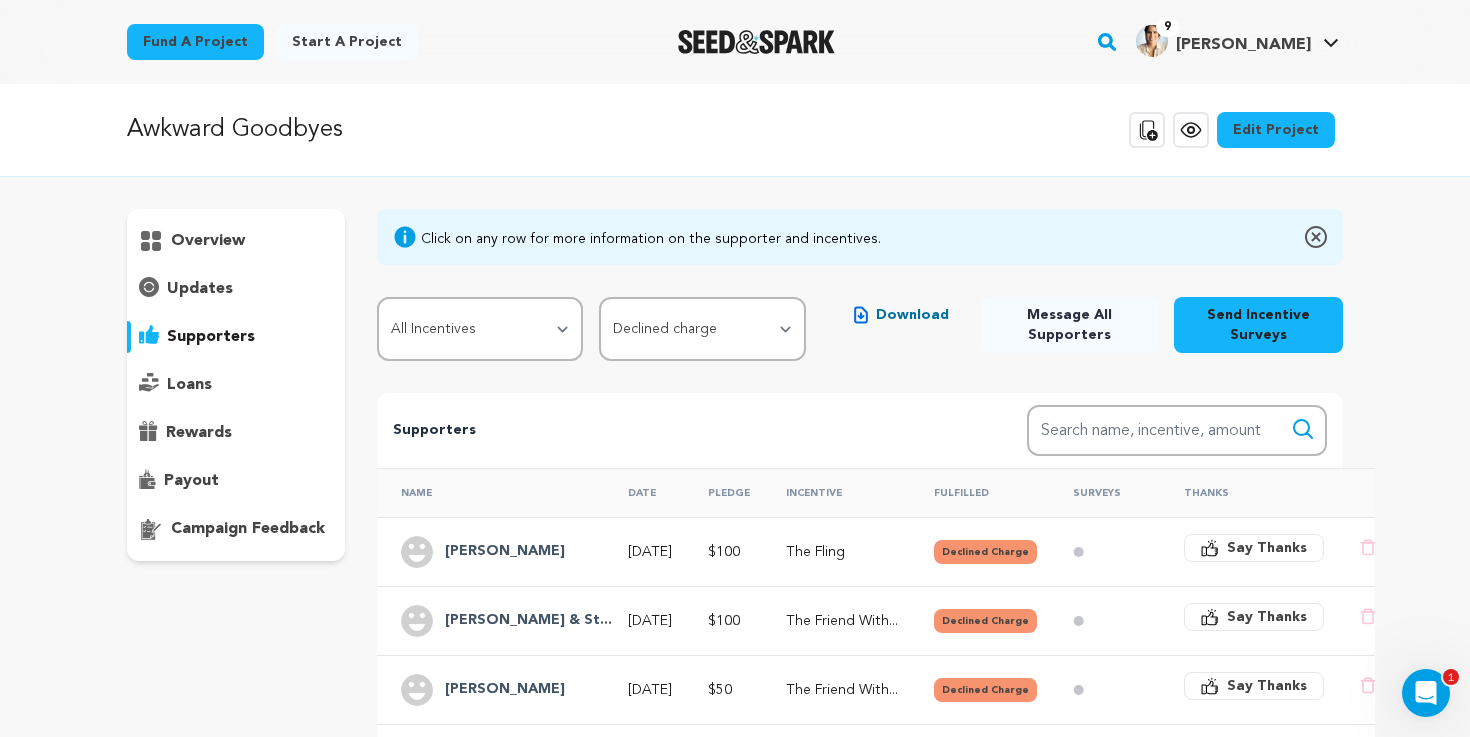 click at bounding box center [756, 42] 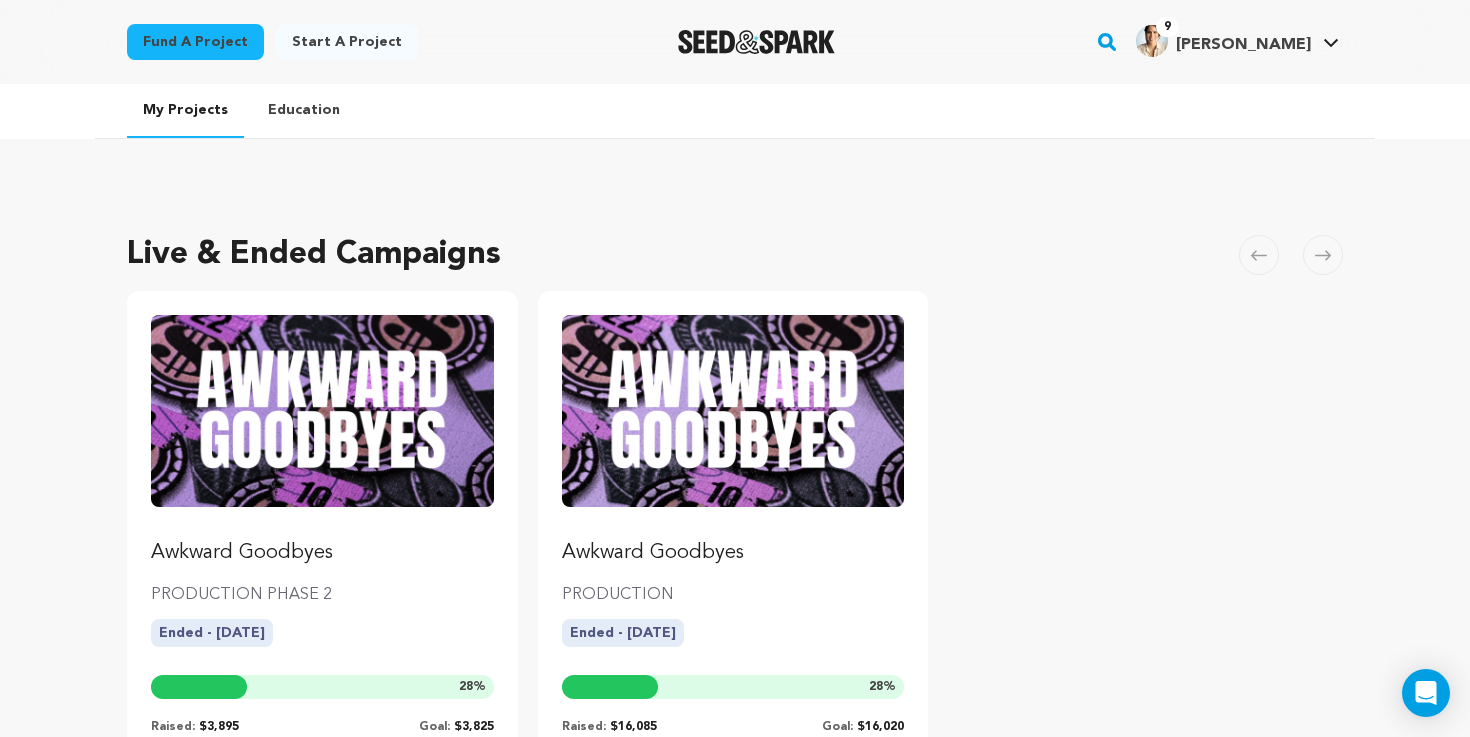 scroll, scrollTop: 0, scrollLeft: 0, axis: both 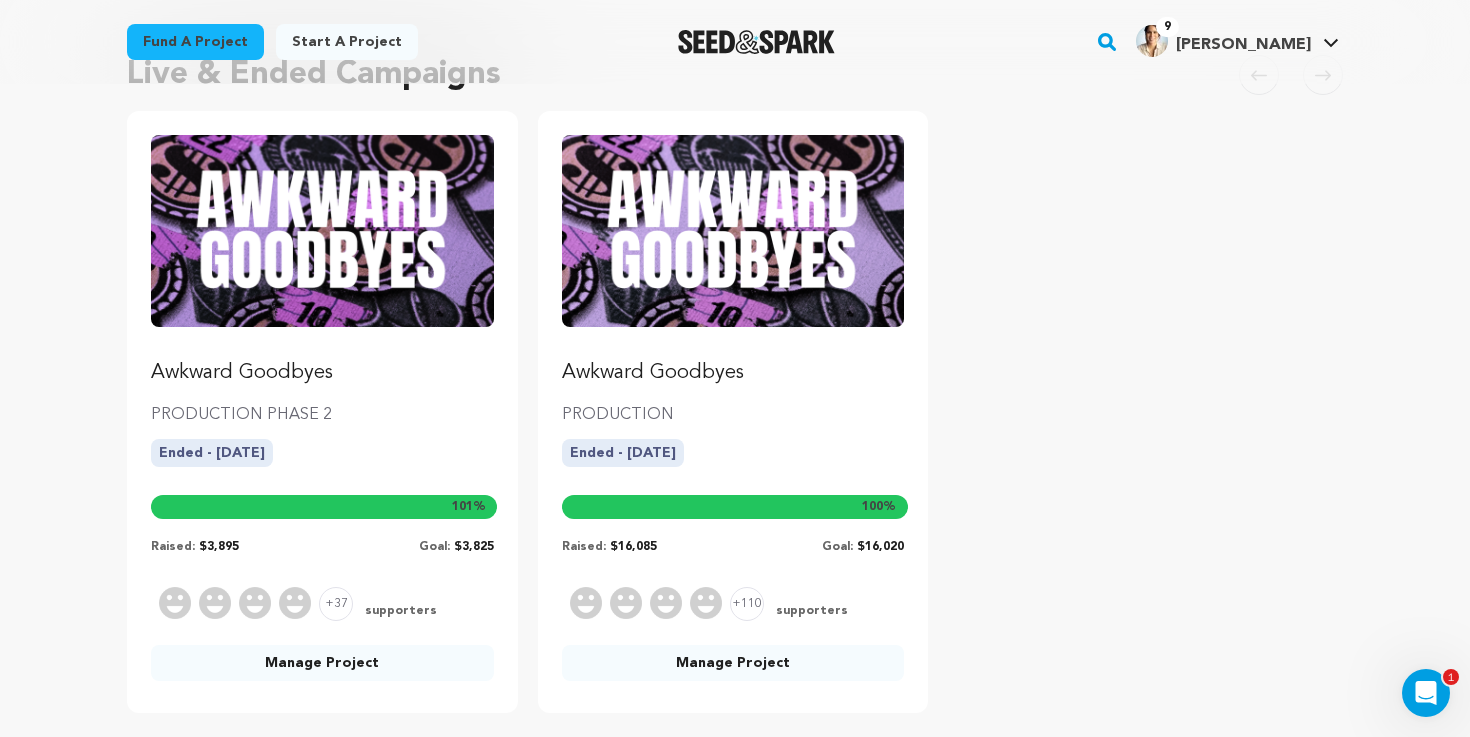 click at bounding box center [322, 231] 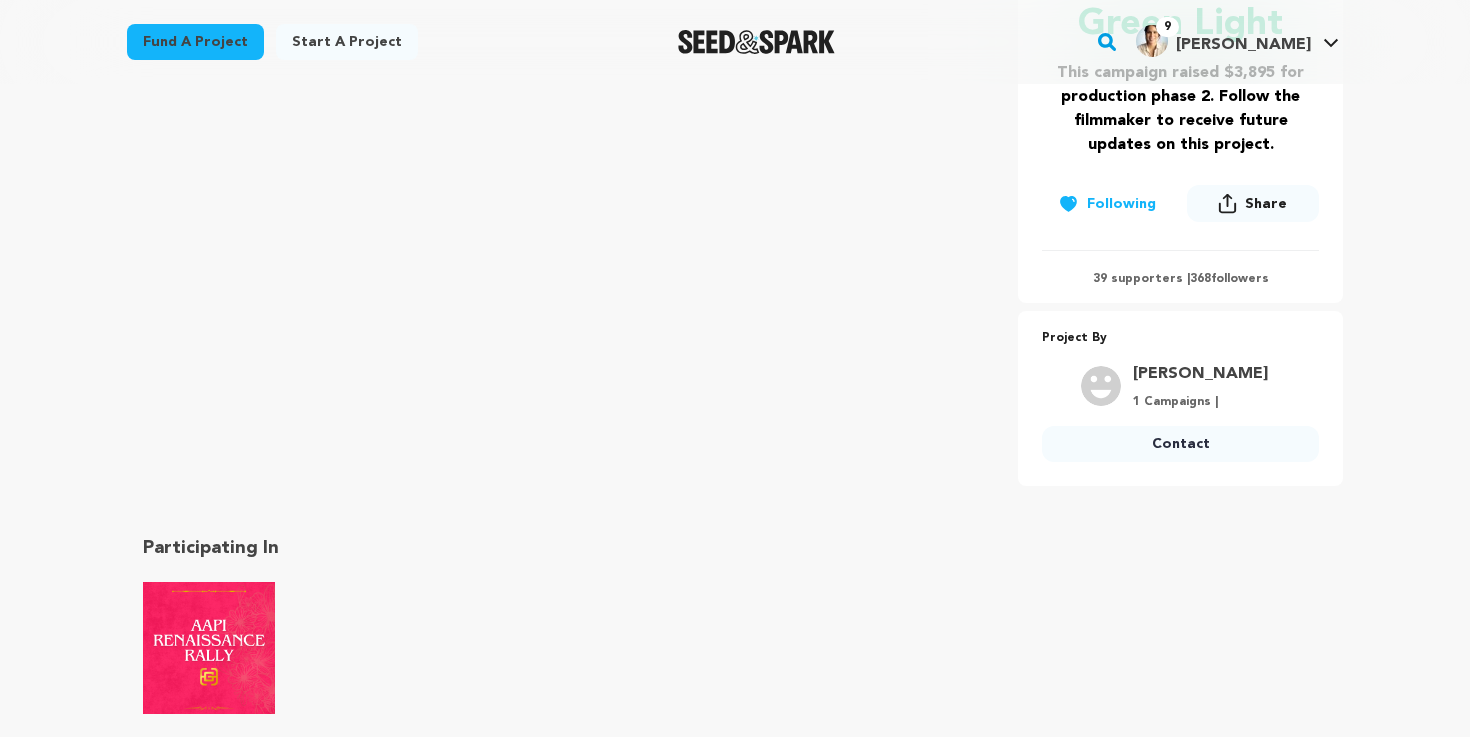 scroll, scrollTop: 0, scrollLeft: 0, axis: both 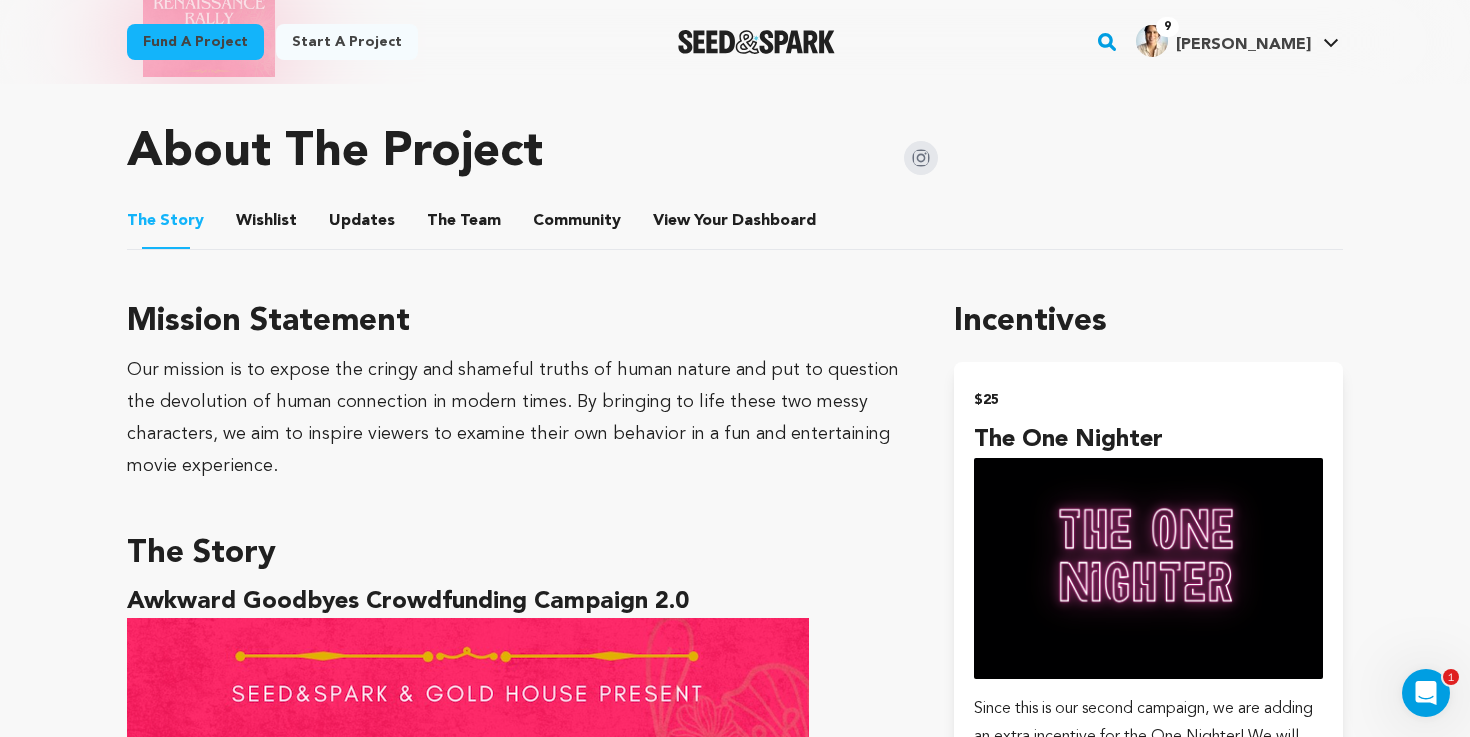 click on "View Your Dashboard
View   Your   Dashboard" at bounding box center [736, 221] 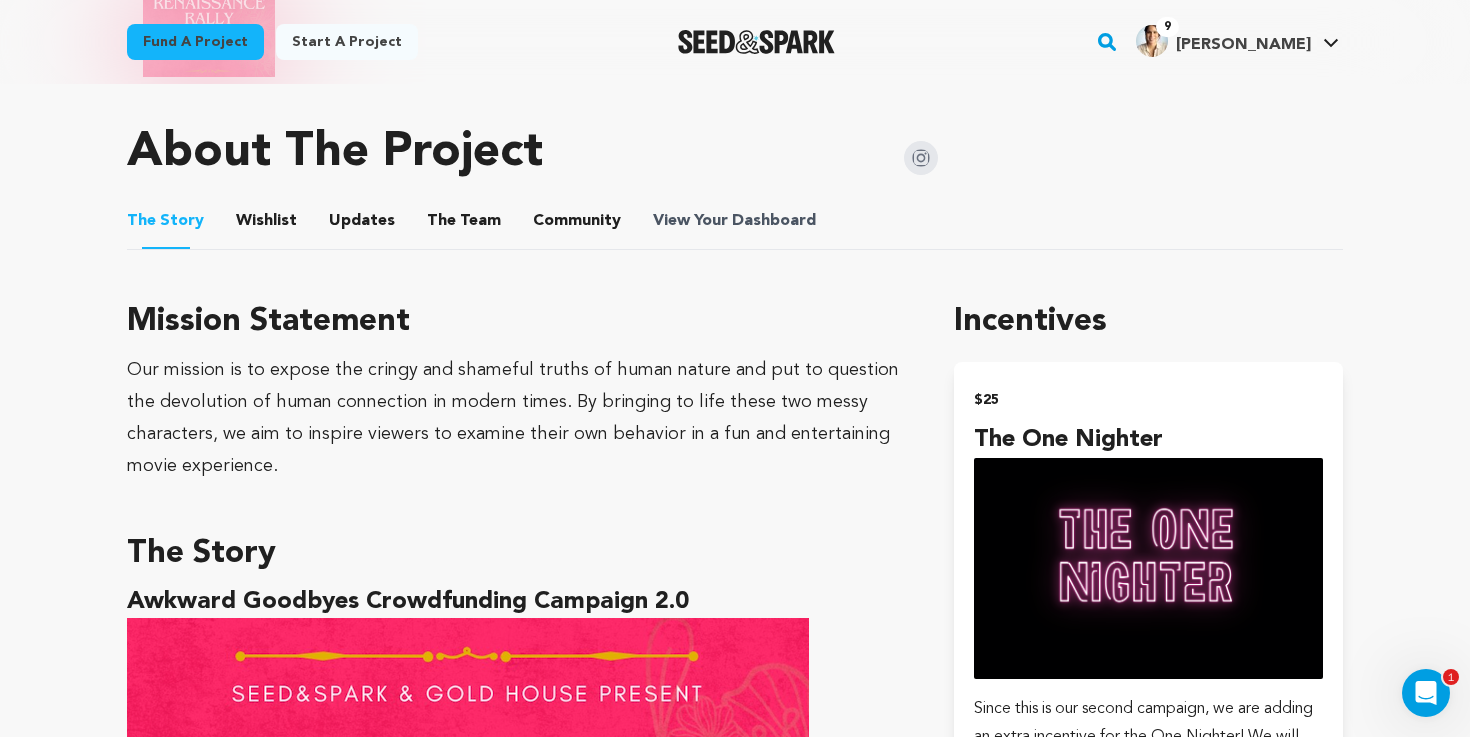 click on "View   Your   Dashboard" at bounding box center (736, 221) 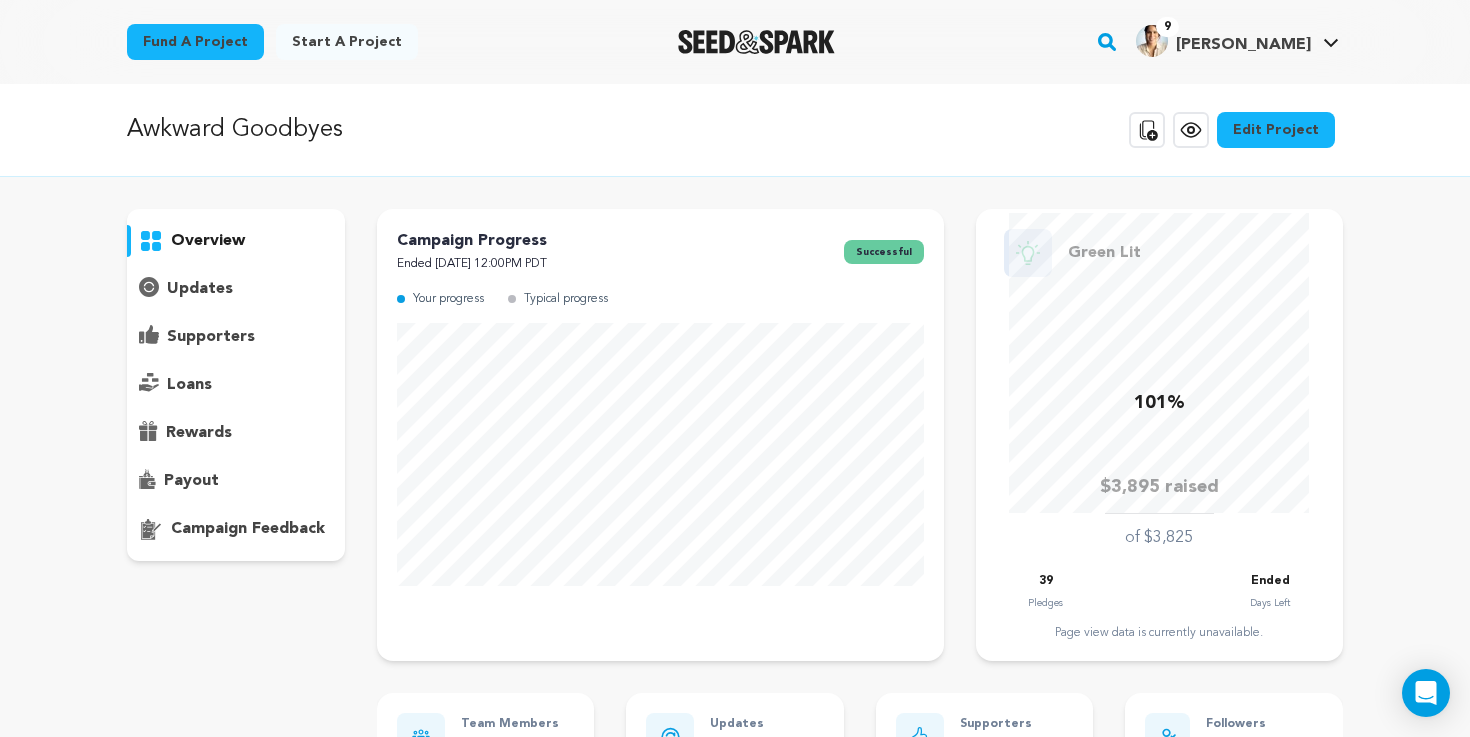 scroll, scrollTop: 0, scrollLeft: 0, axis: both 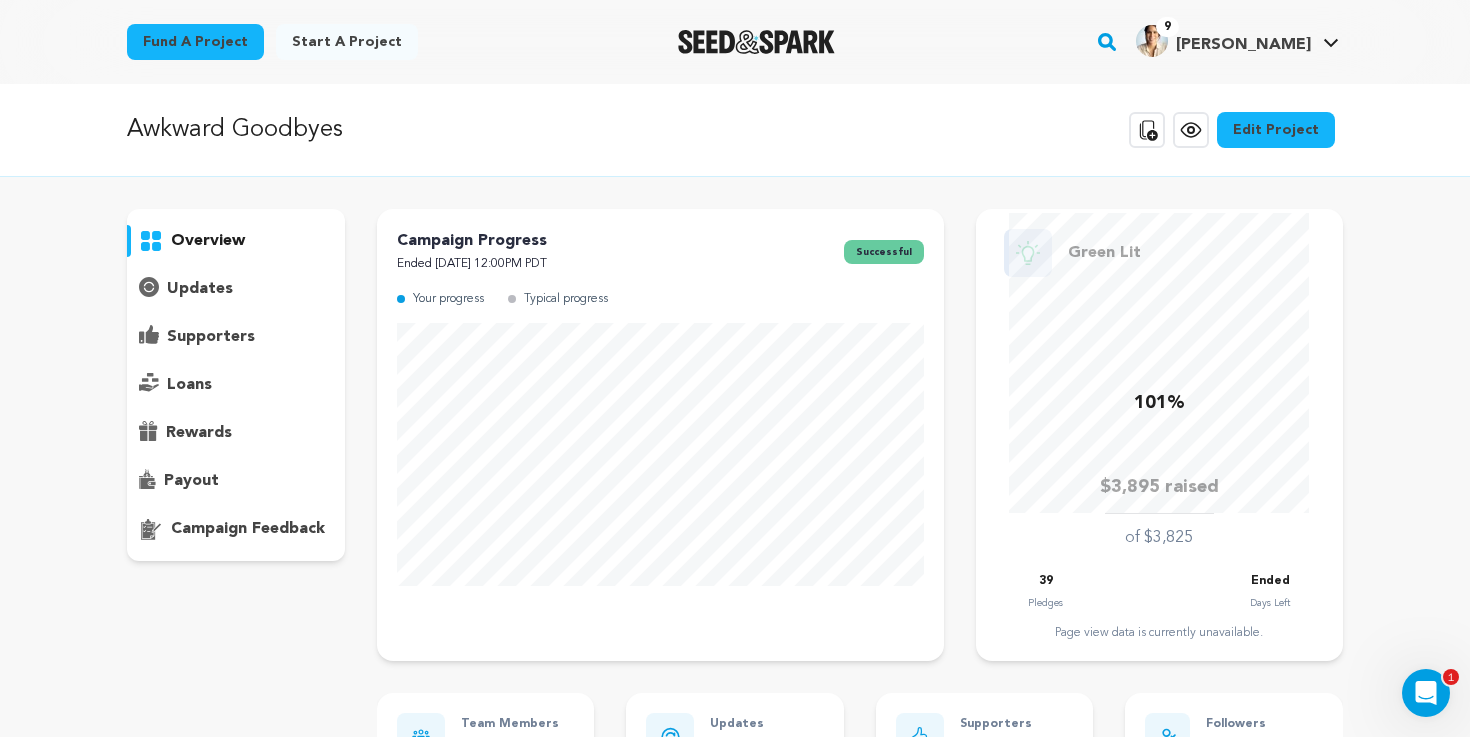 click on "payout" at bounding box center (191, 481) 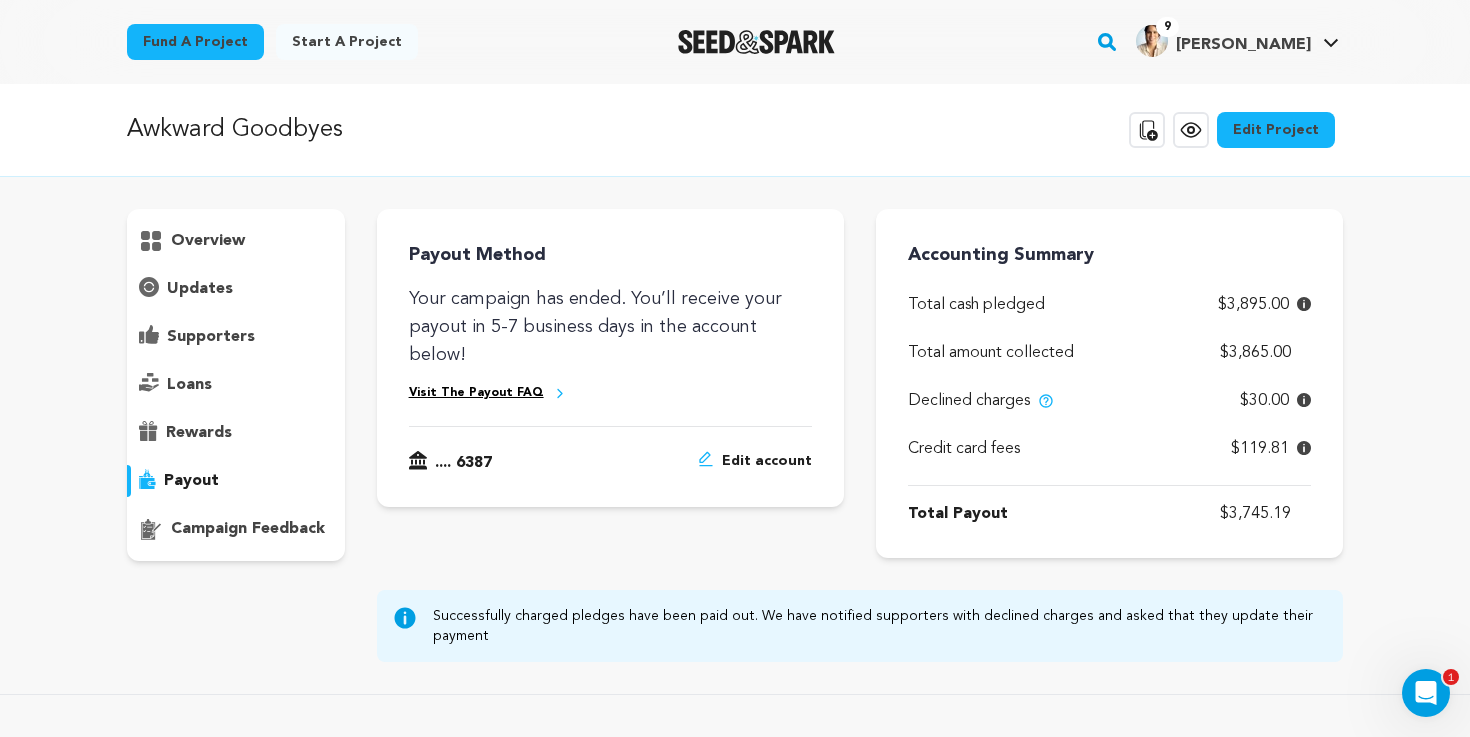 click 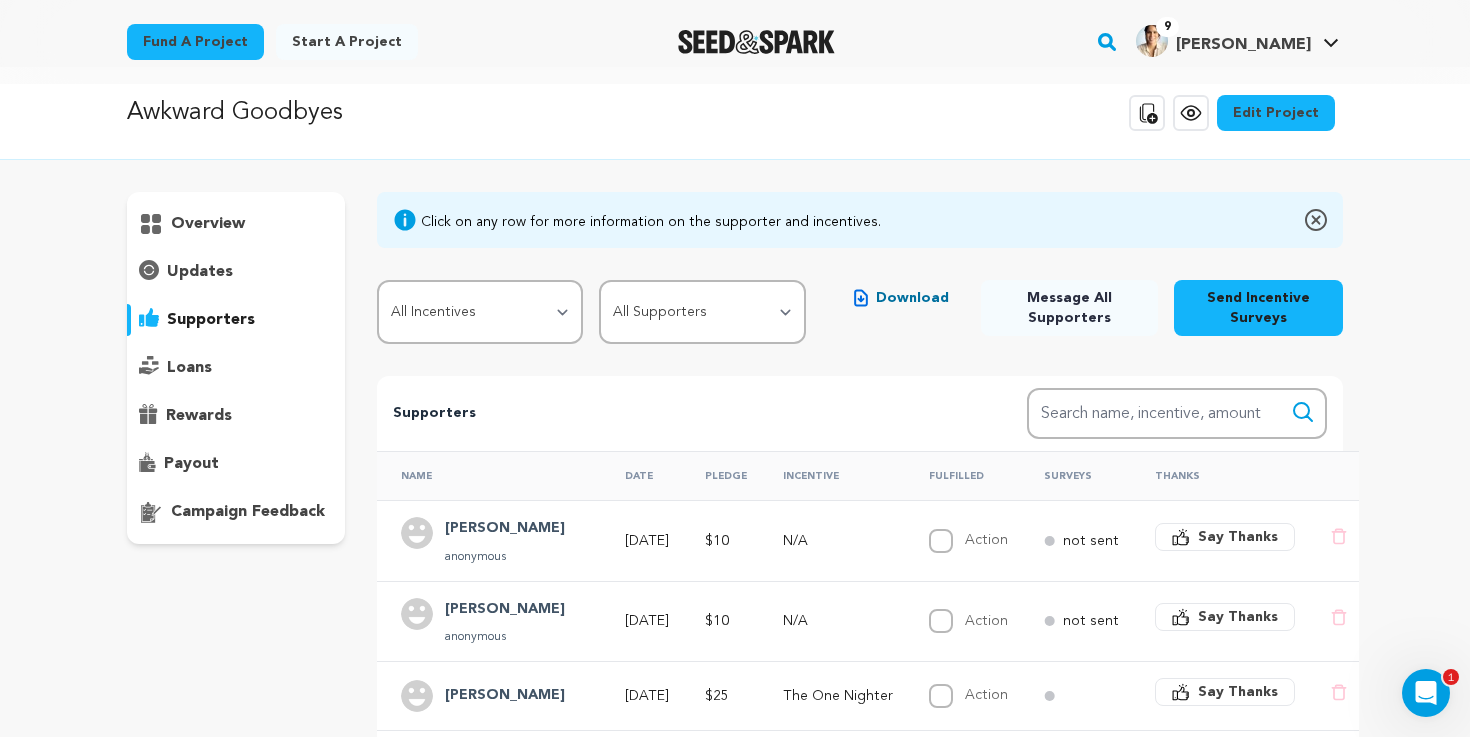 scroll, scrollTop: 0, scrollLeft: 0, axis: both 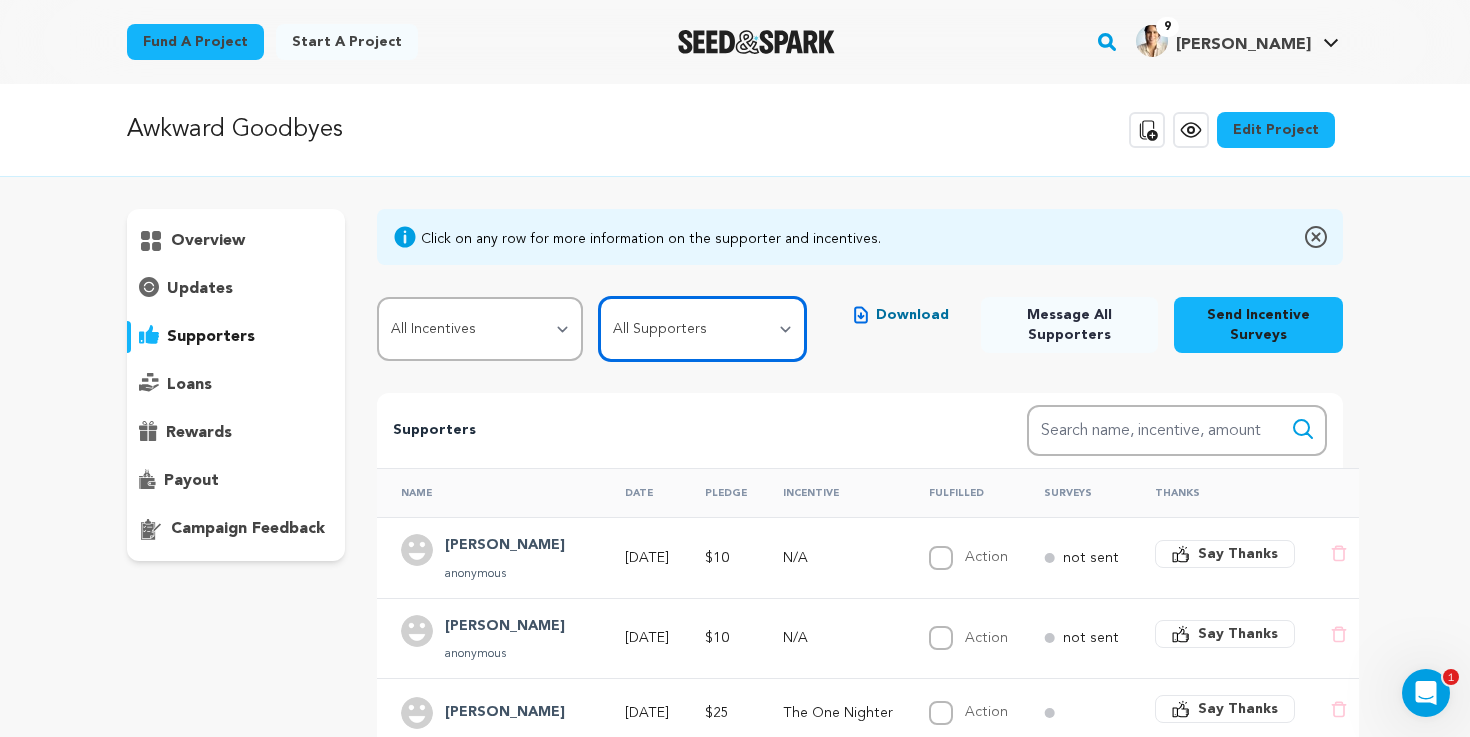 click on "All Supporters
Survey not sent Survey incomplete Survey complete Incentive not fulfilled Incentive fulfilled Declined charge" at bounding box center (702, 329) 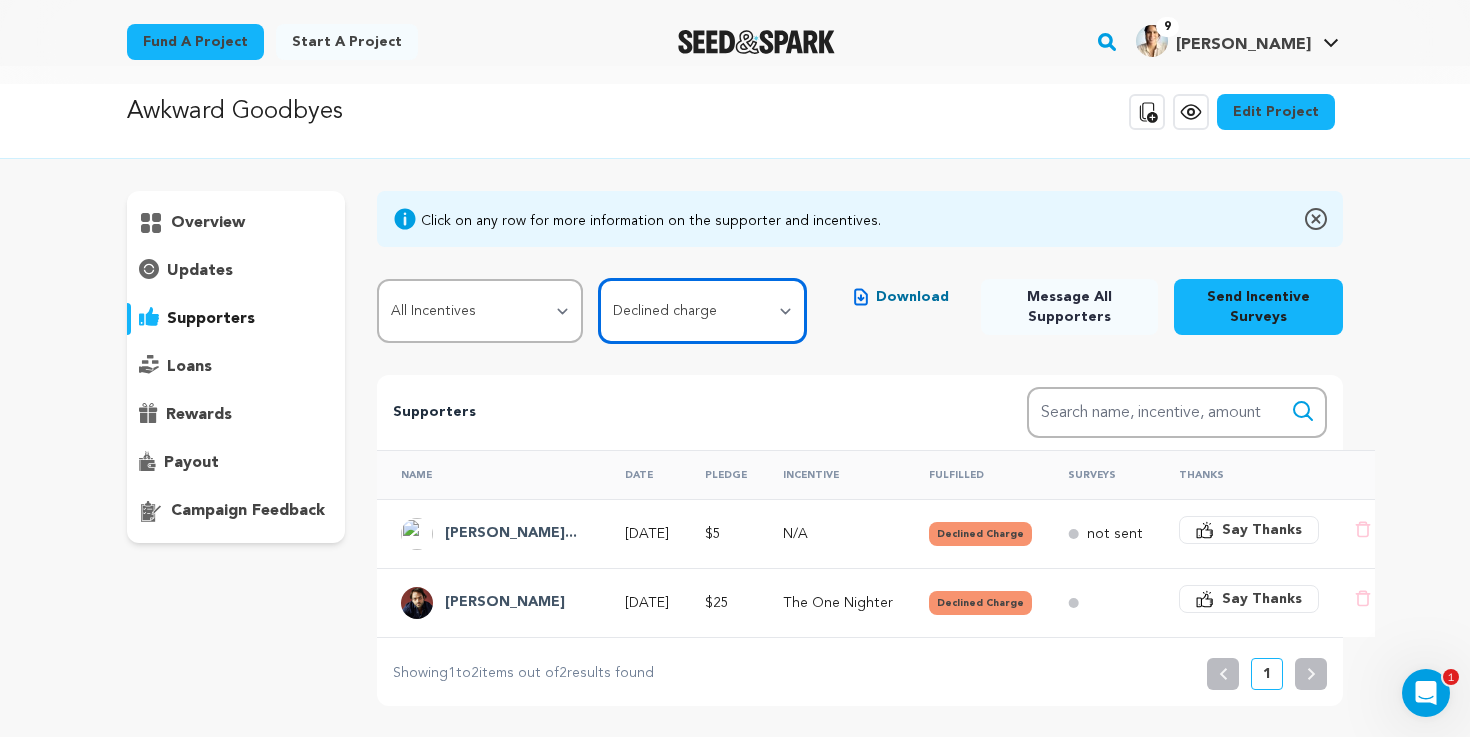 scroll, scrollTop: 8, scrollLeft: 0, axis: vertical 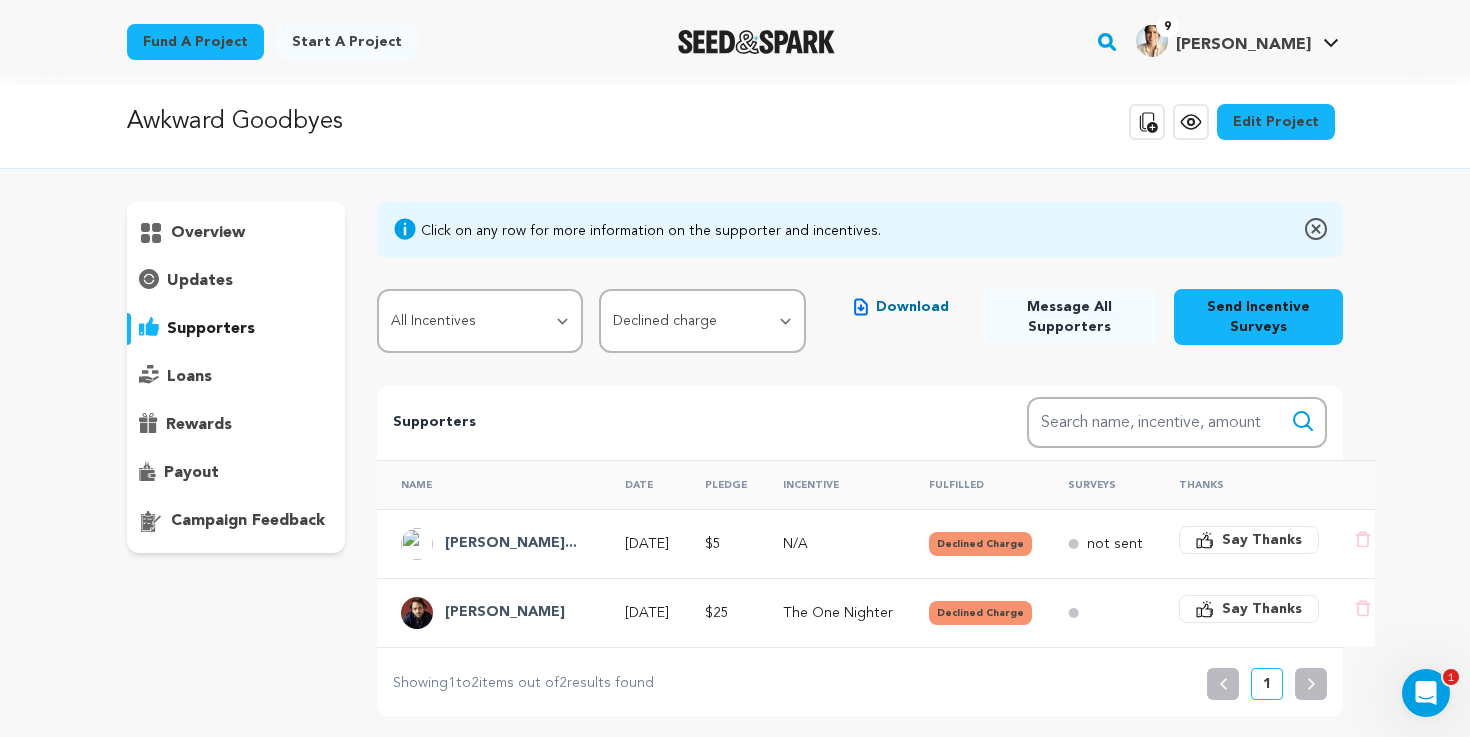 click on "payout" at bounding box center [191, 473] 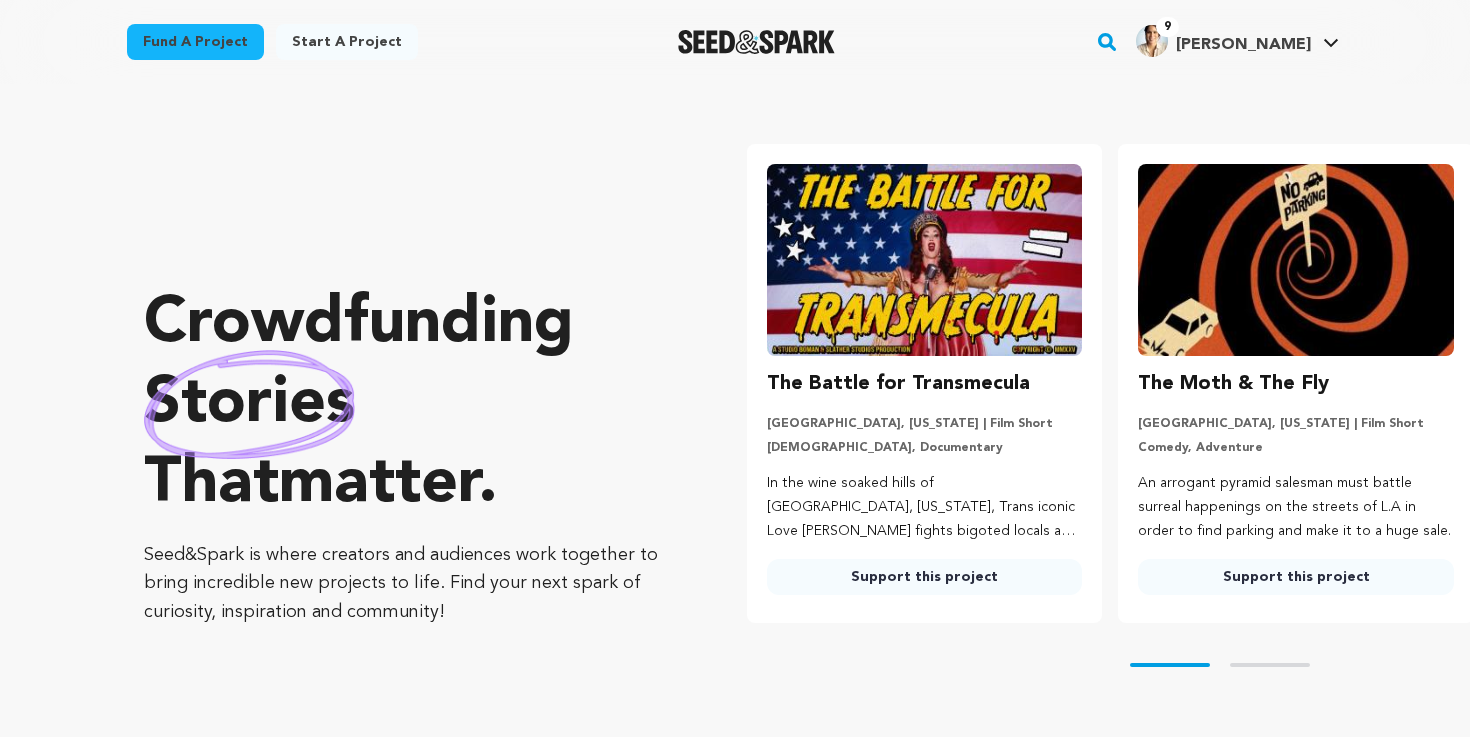 scroll, scrollTop: 0, scrollLeft: 0, axis: both 